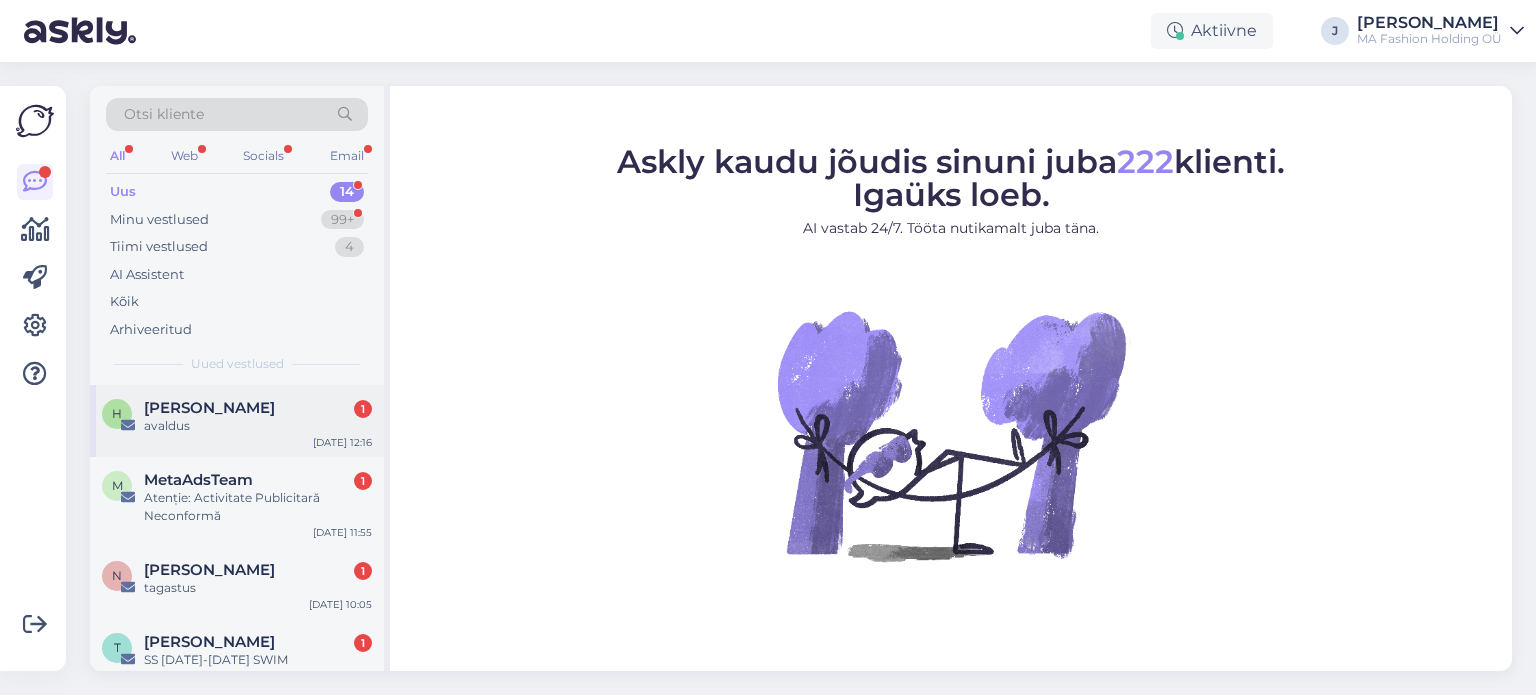 scroll, scrollTop: 0, scrollLeft: 0, axis: both 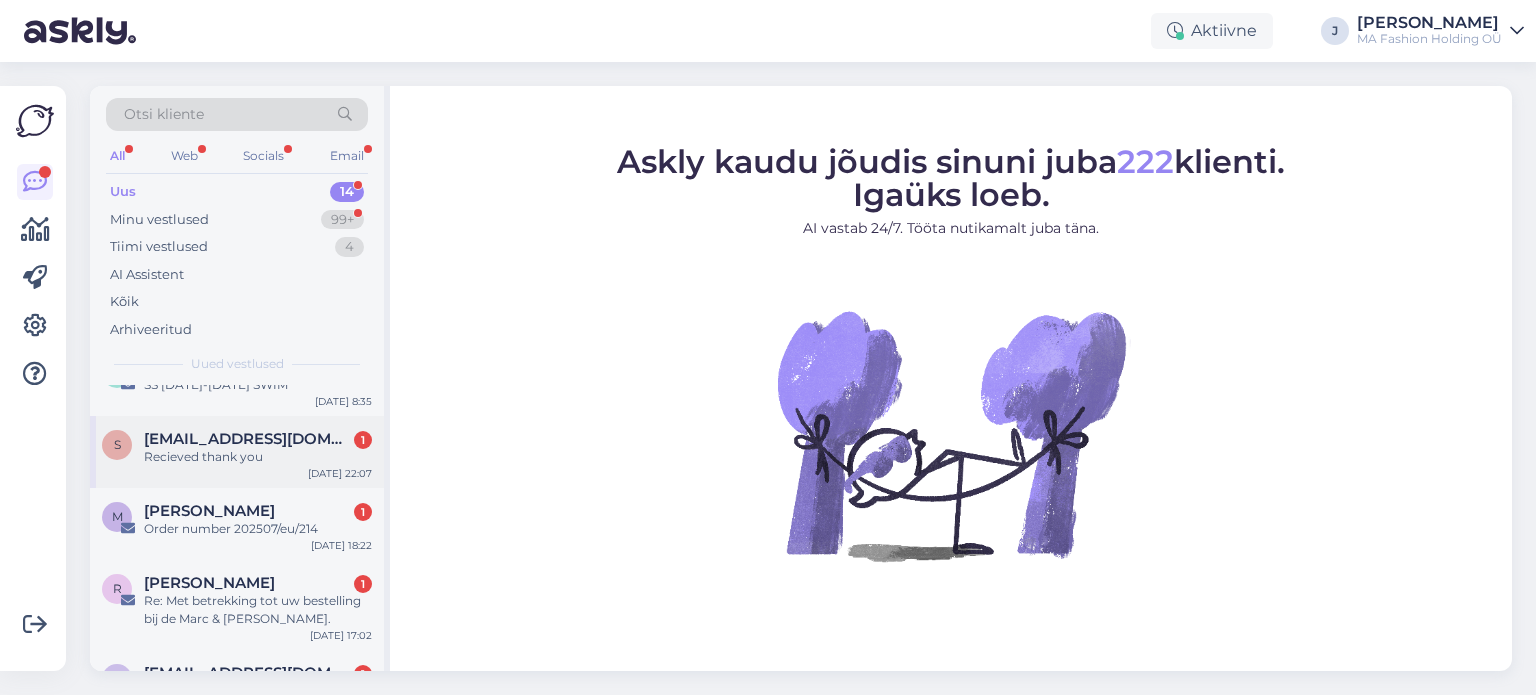 click on "Recieved thank you" at bounding box center (258, 457) 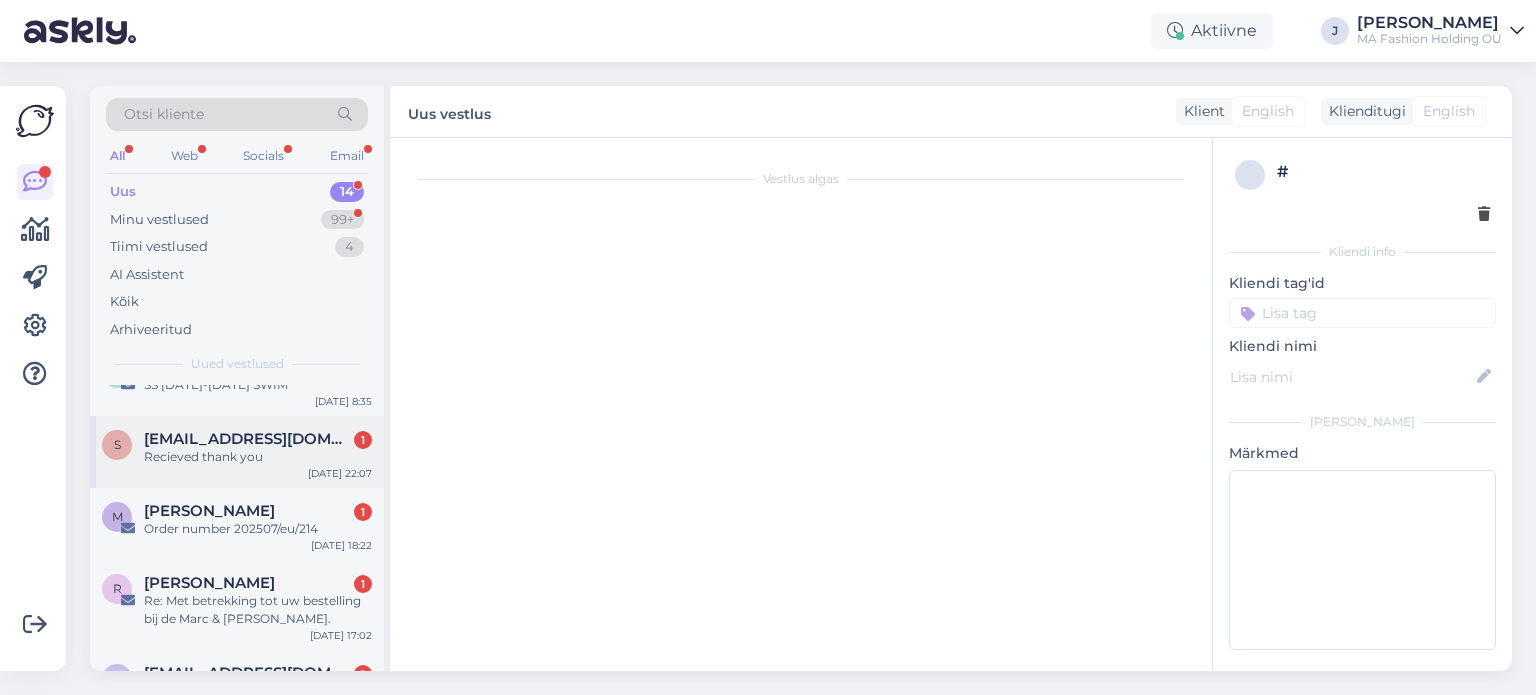 scroll, scrollTop: 116, scrollLeft: 0, axis: vertical 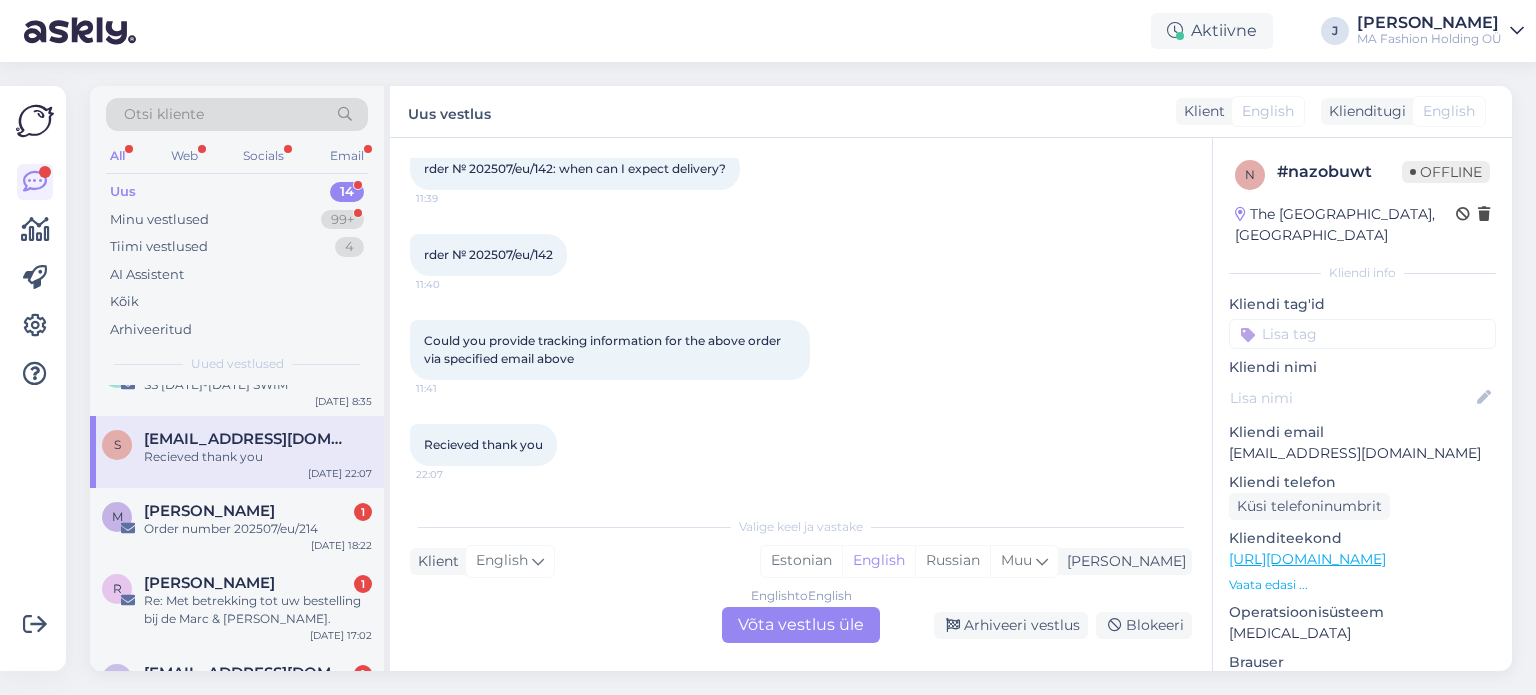 click on "English  to  English Võta vestlus üle" at bounding box center [801, 625] 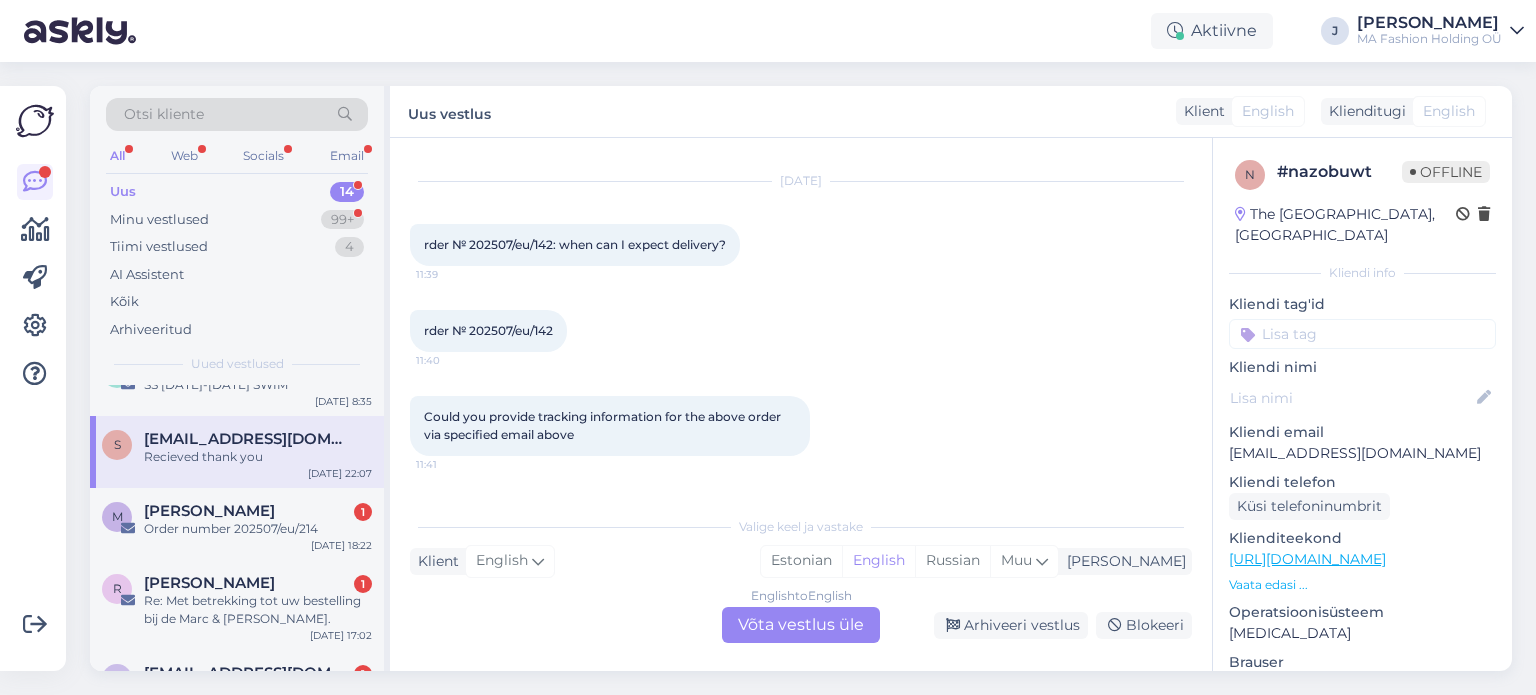 scroll, scrollTop: 0, scrollLeft: 0, axis: both 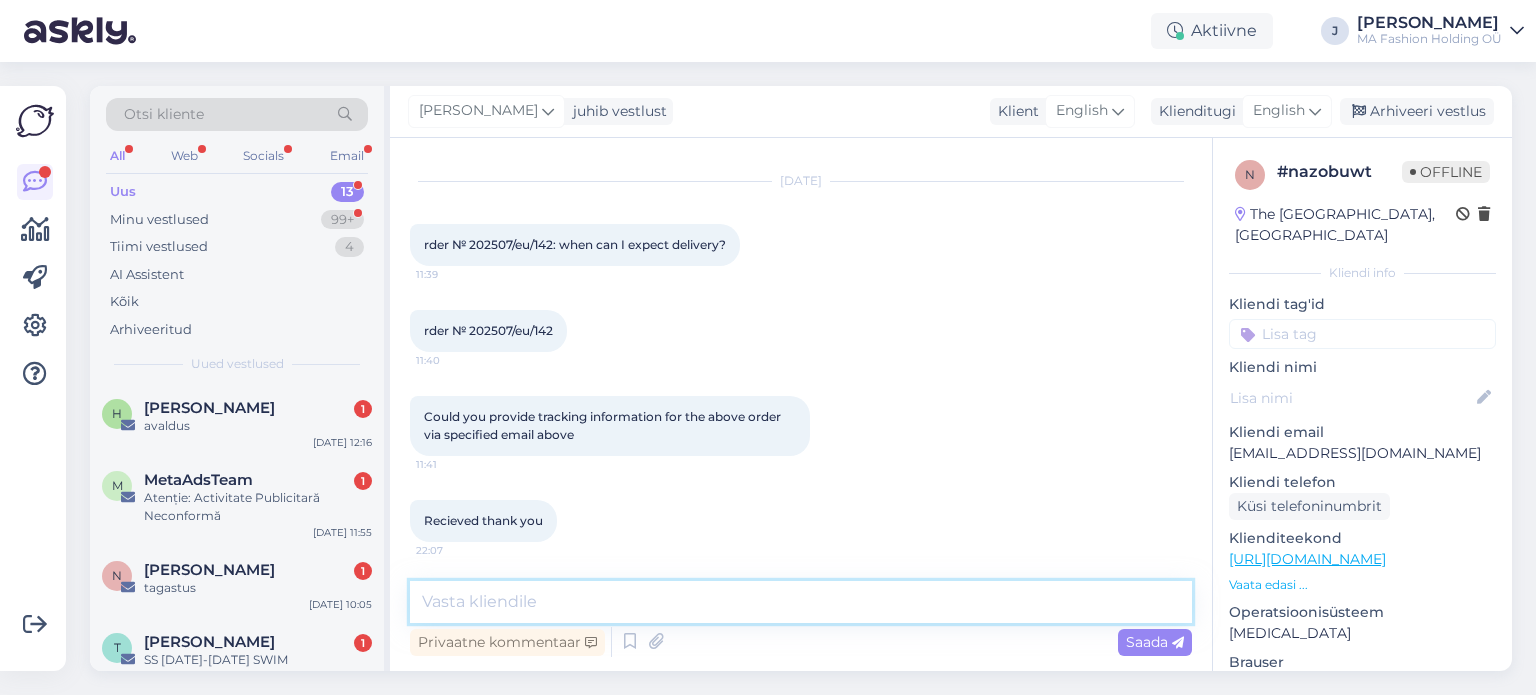 click at bounding box center (801, 602) 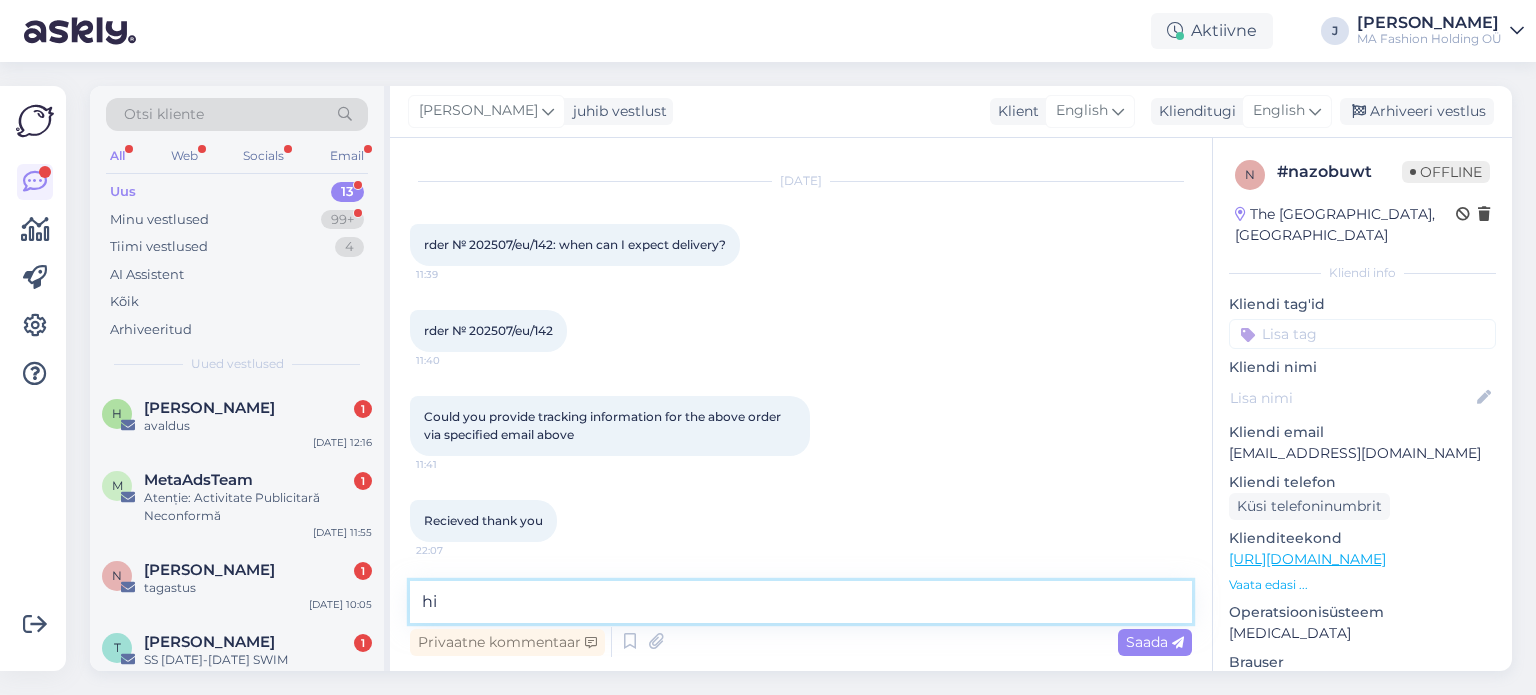 type on "h" 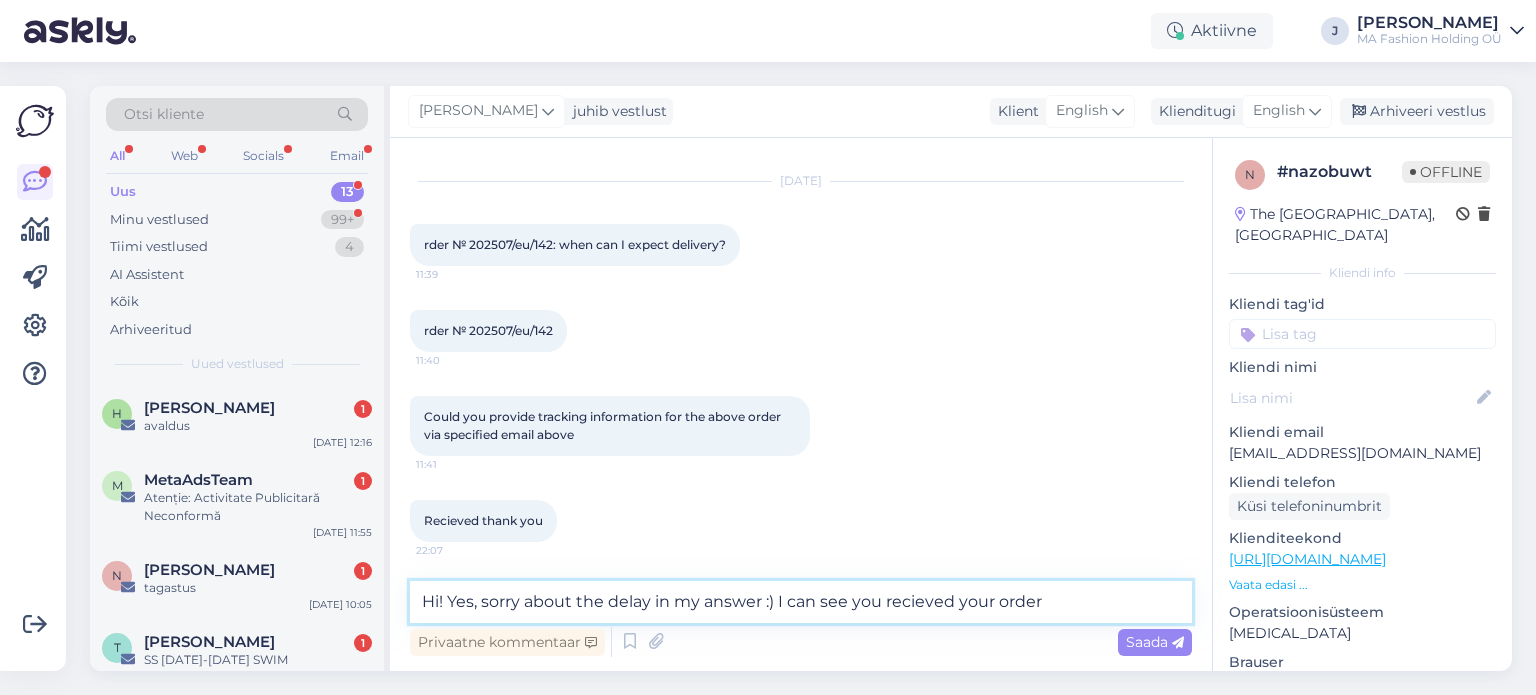 type on "Hi! Yes, sorry about the delay in my answer :) I can see you recieved your order" 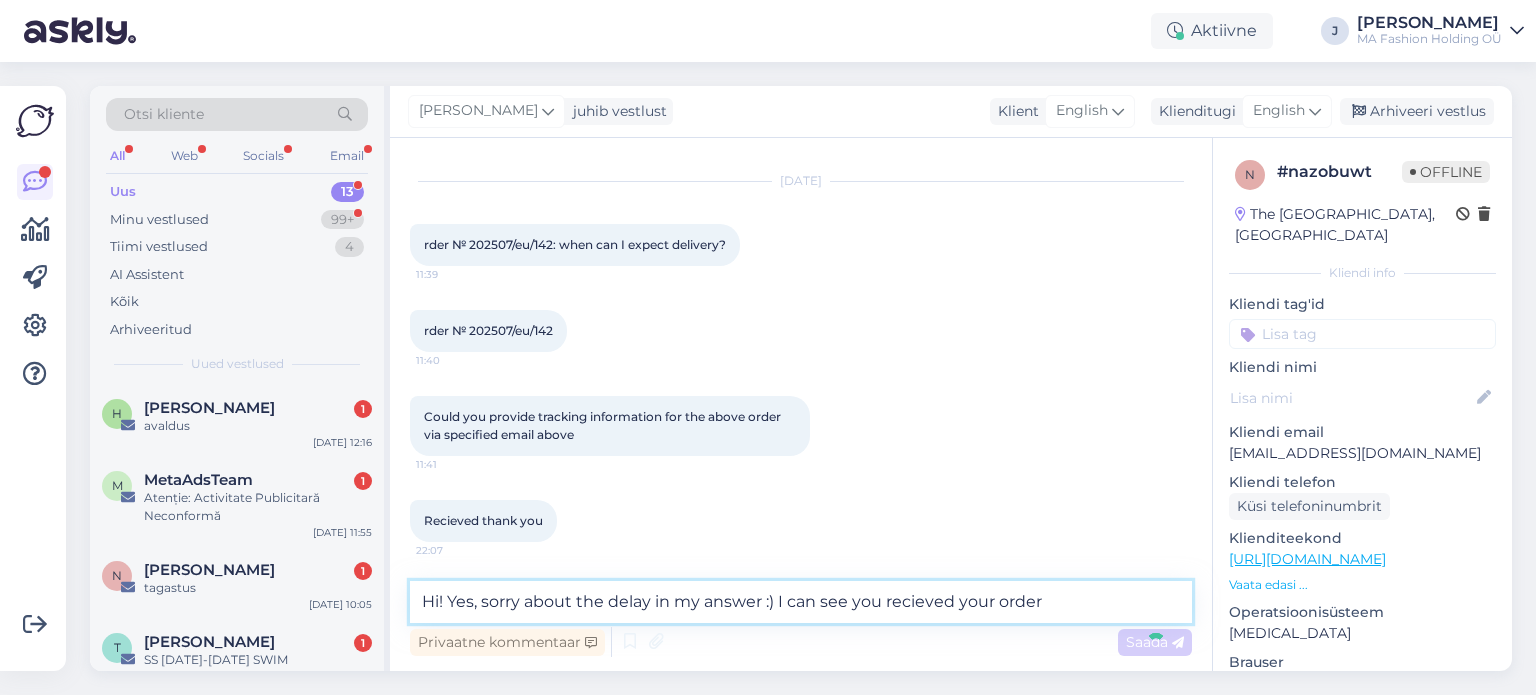 type 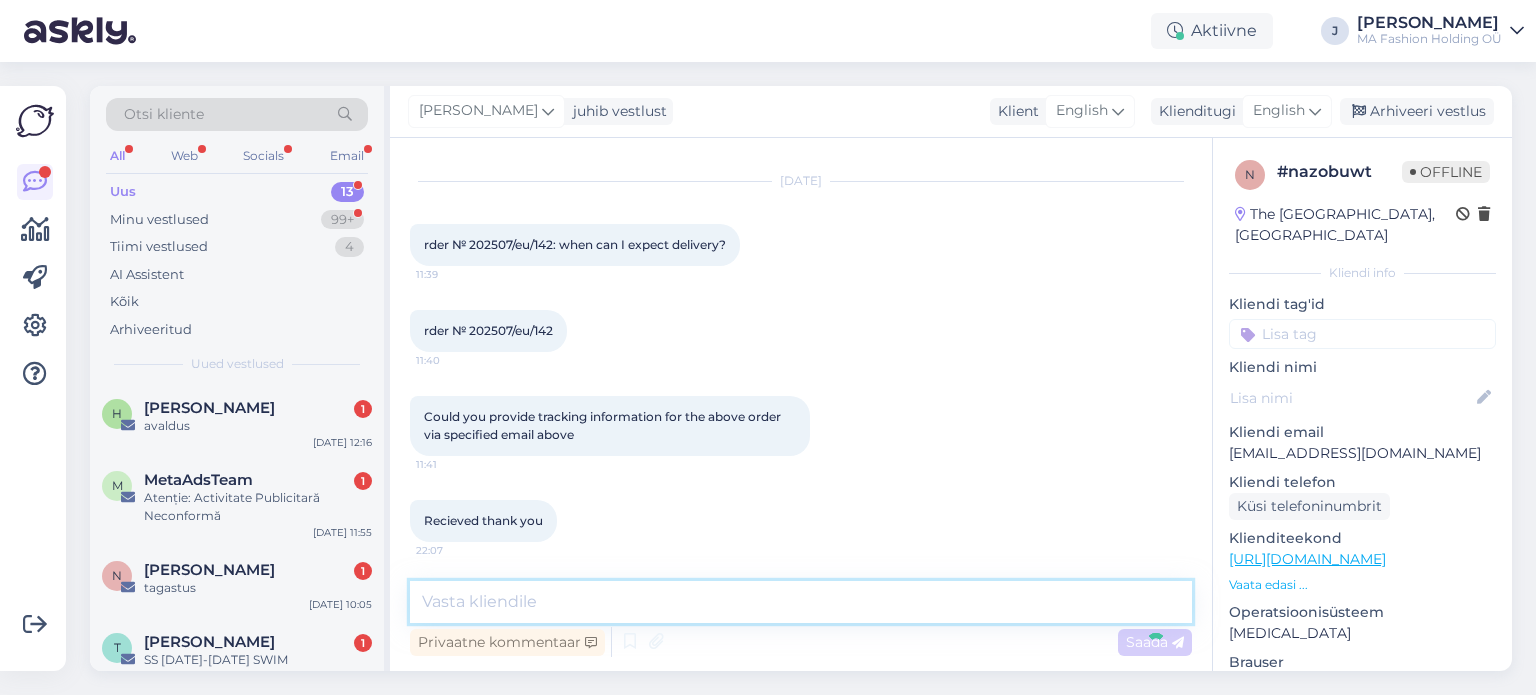 scroll, scrollTop: 186, scrollLeft: 0, axis: vertical 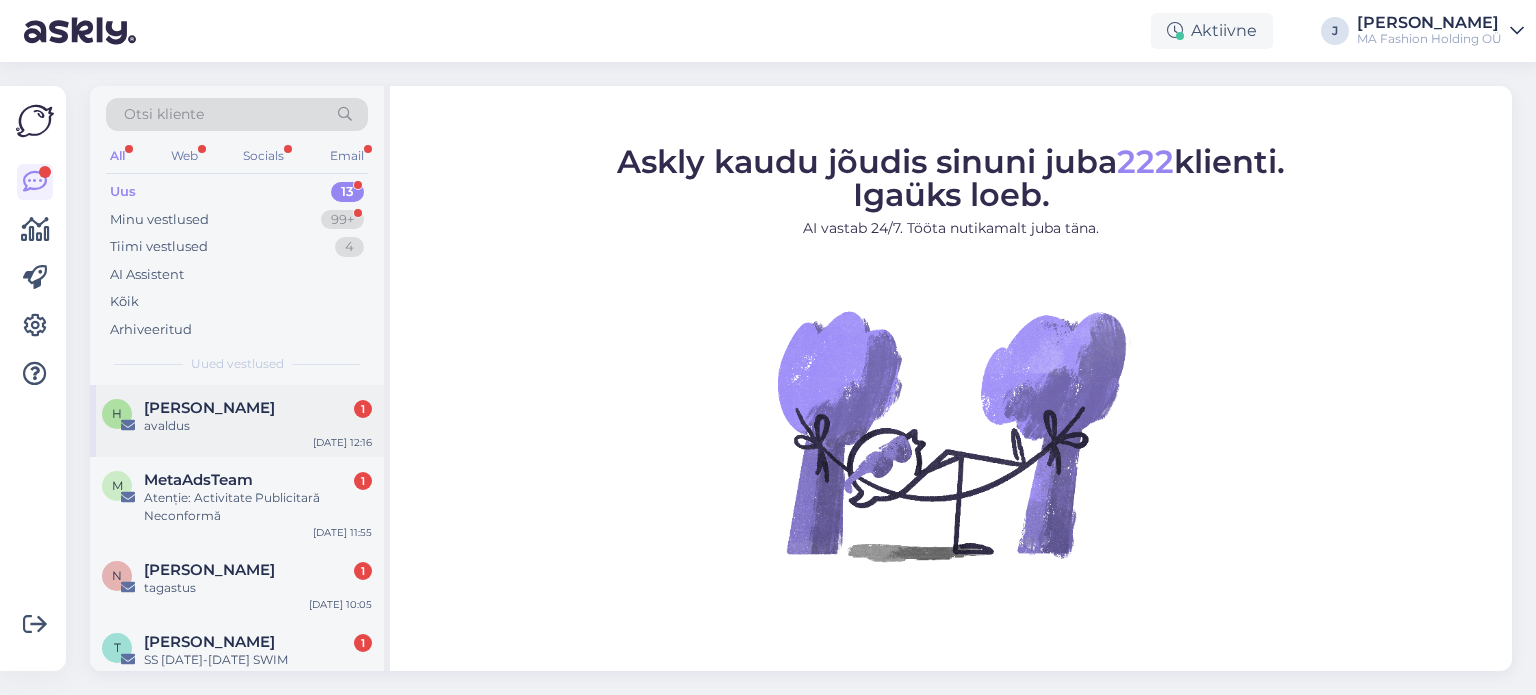 click on "avaldus" at bounding box center [258, 426] 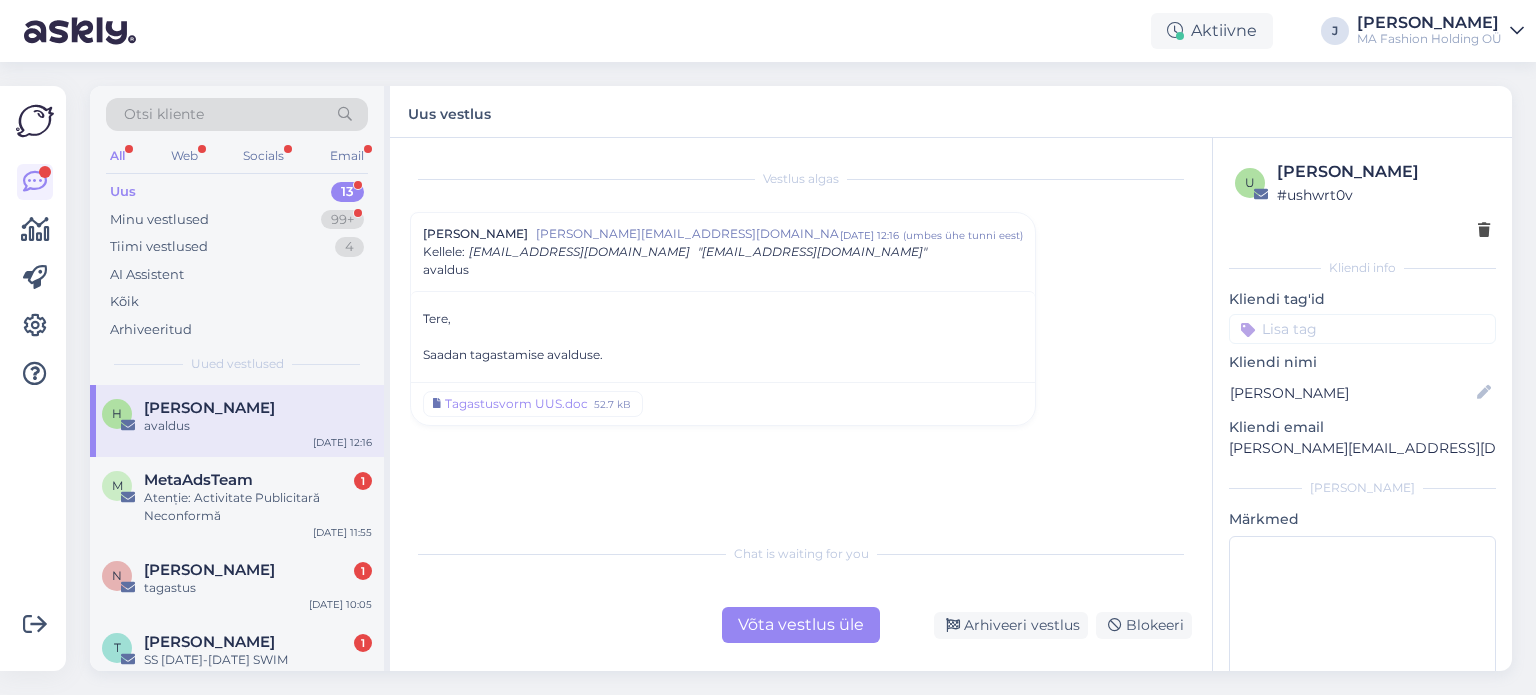 click on "Võta vestlus üle" at bounding box center (801, 625) 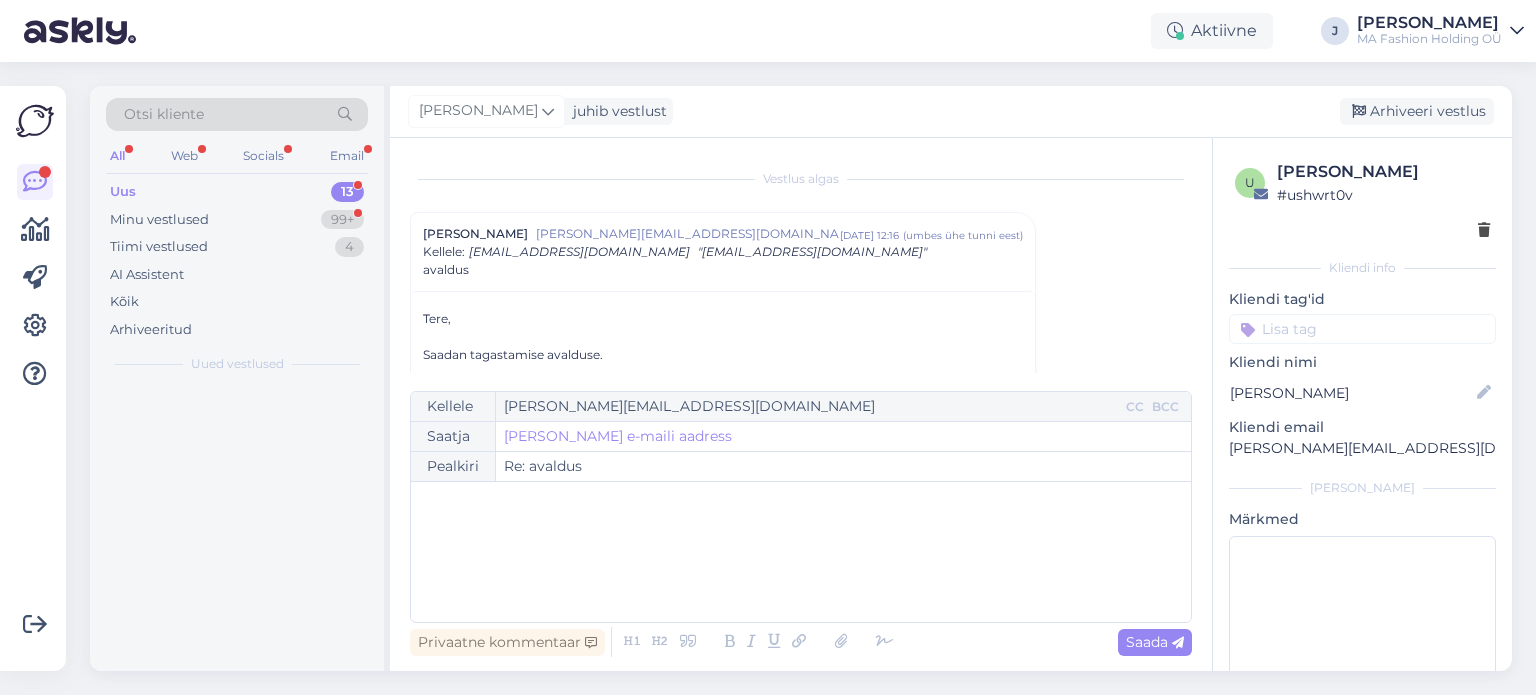 scroll, scrollTop: 54, scrollLeft: 0, axis: vertical 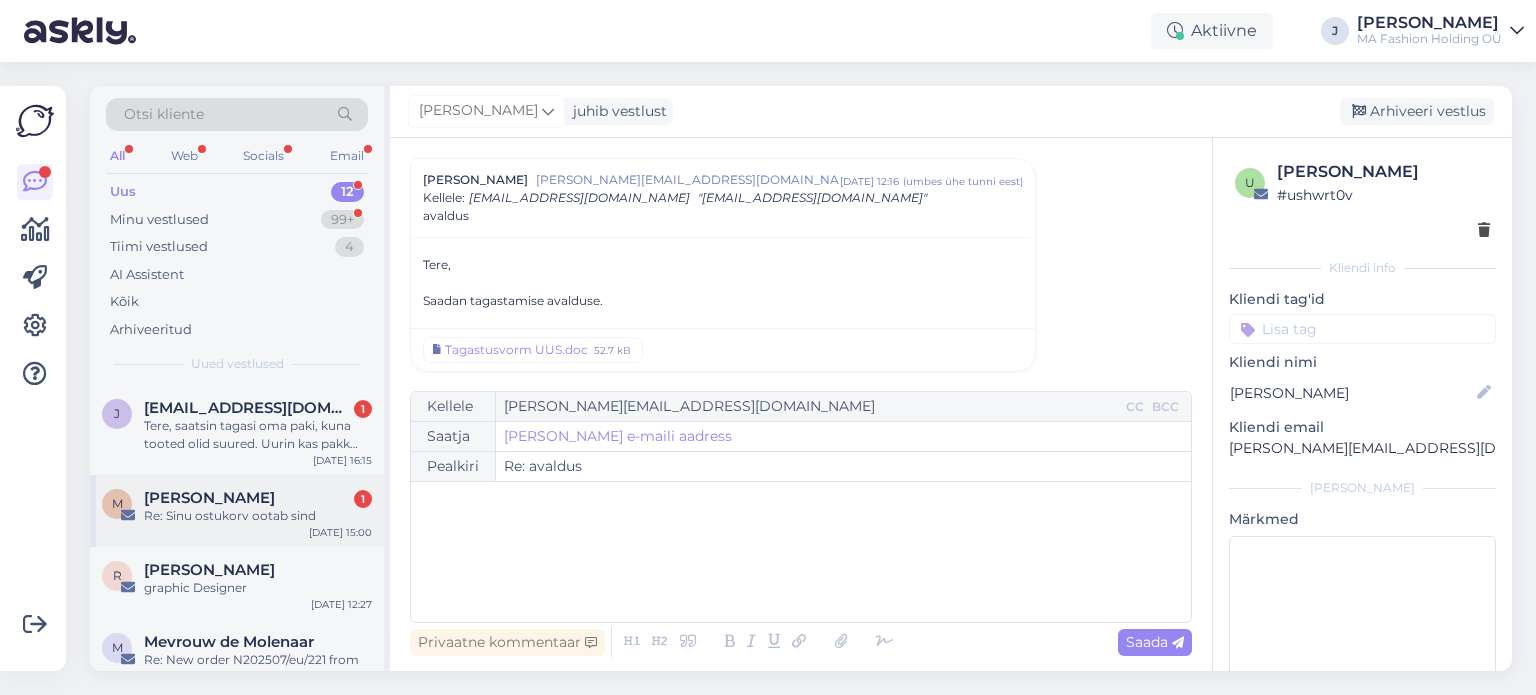 click on "Re: Sinu ostukorv ootab sind" at bounding box center (258, 516) 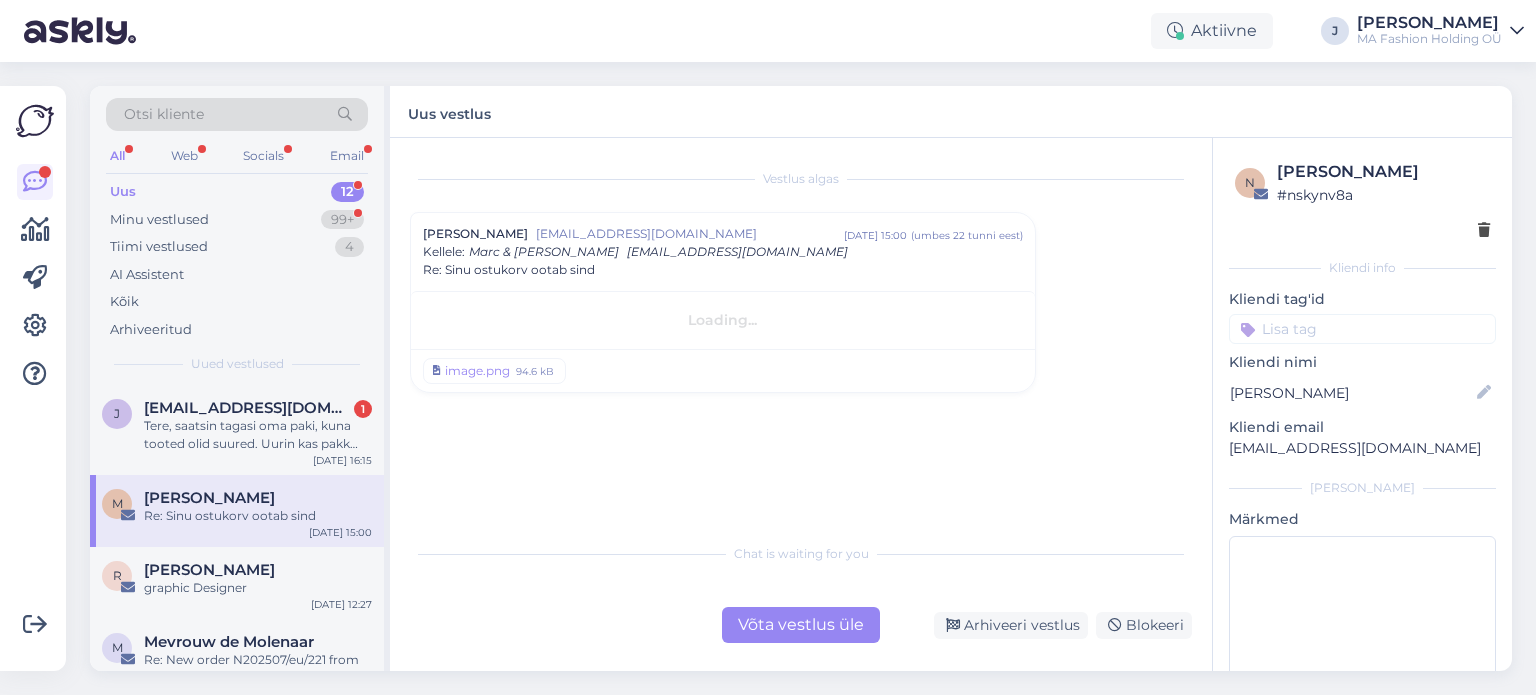 scroll, scrollTop: 0, scrollLeft: 0, axis: both 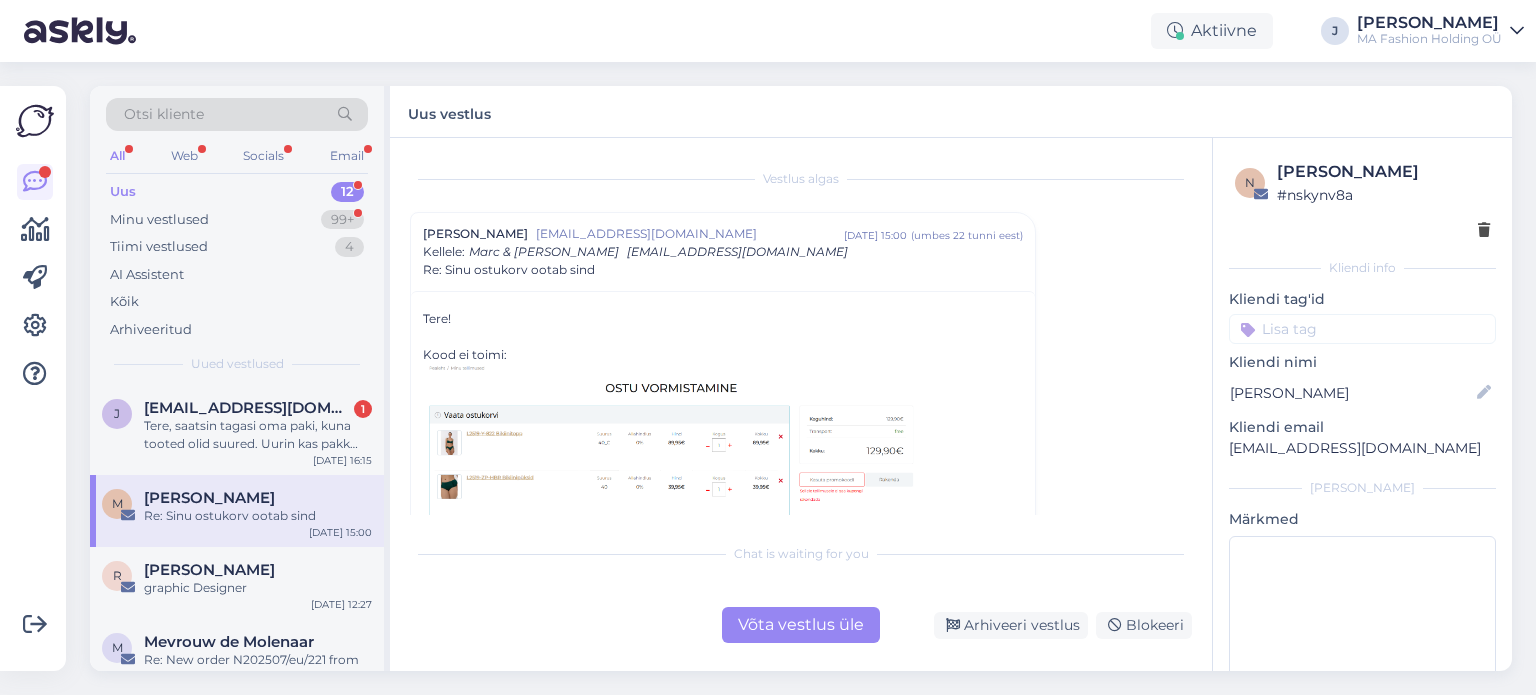 click on "Võta vestlus üle" at bounding box center (801, 625) 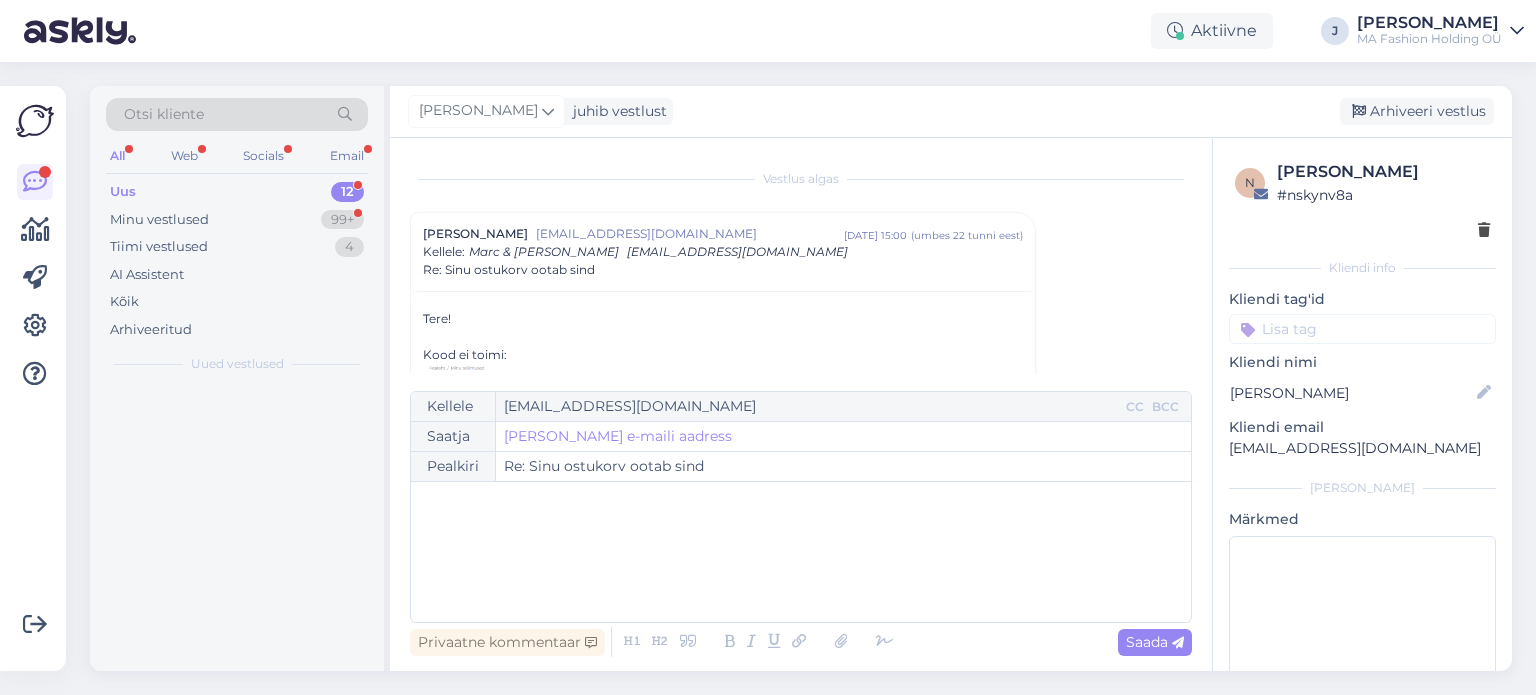 scroll, scrollTop: 54, scrollLeft: 0, axis: vertical 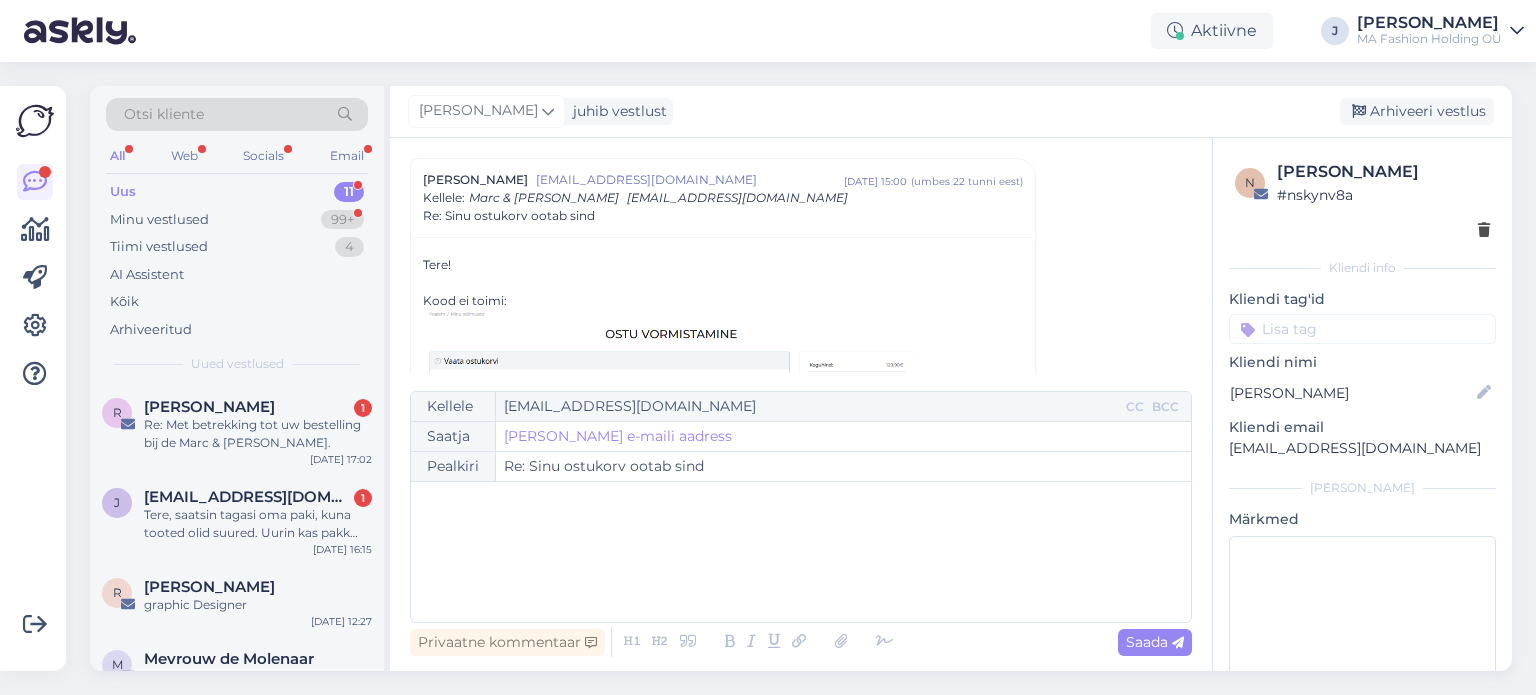 click on "Tere, saatsin tagasi oma paki, kuna tooted olid suured. Uurin kas pakk jõudis teieni ja millal tagastatakse raha?" at bounding box center [258, 524] 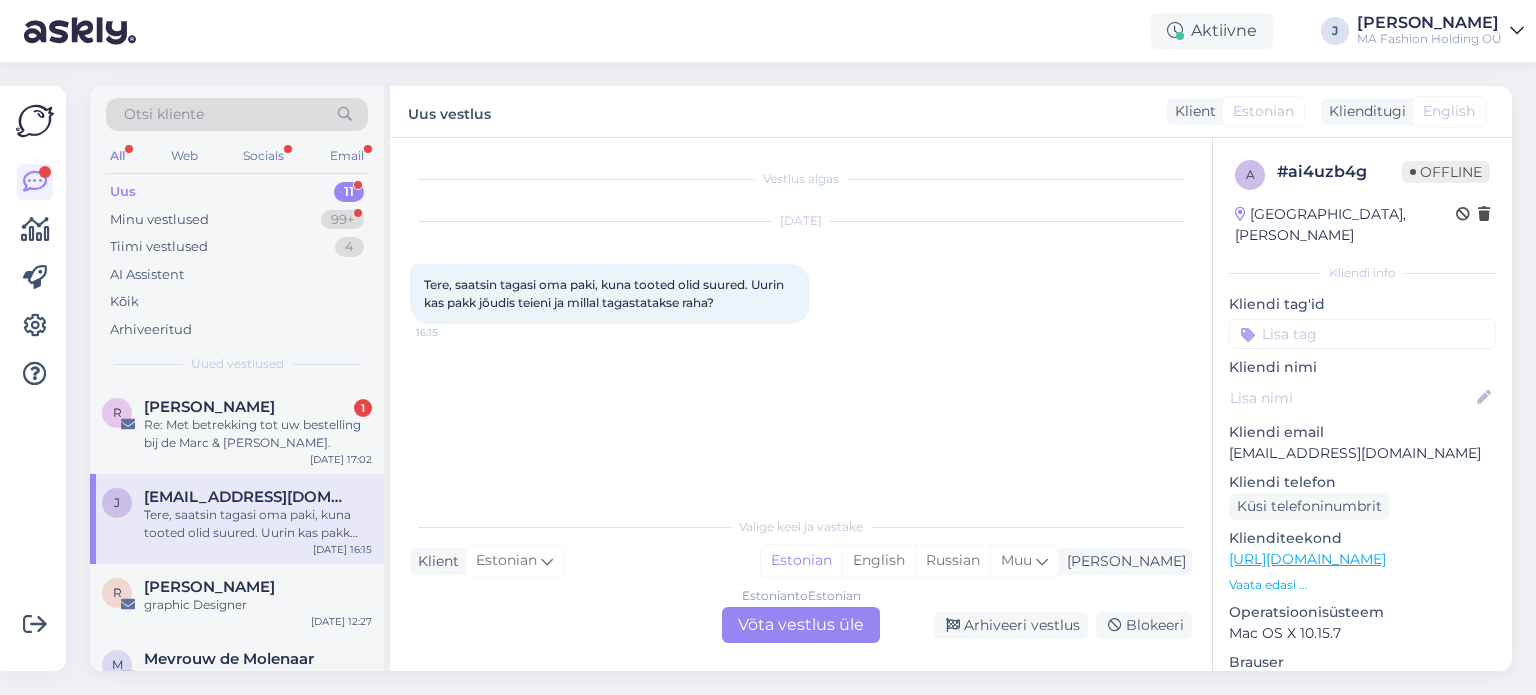 click on "Estonian  to  Estonian Võta vestlus üle" at bounding box center [801, 625] 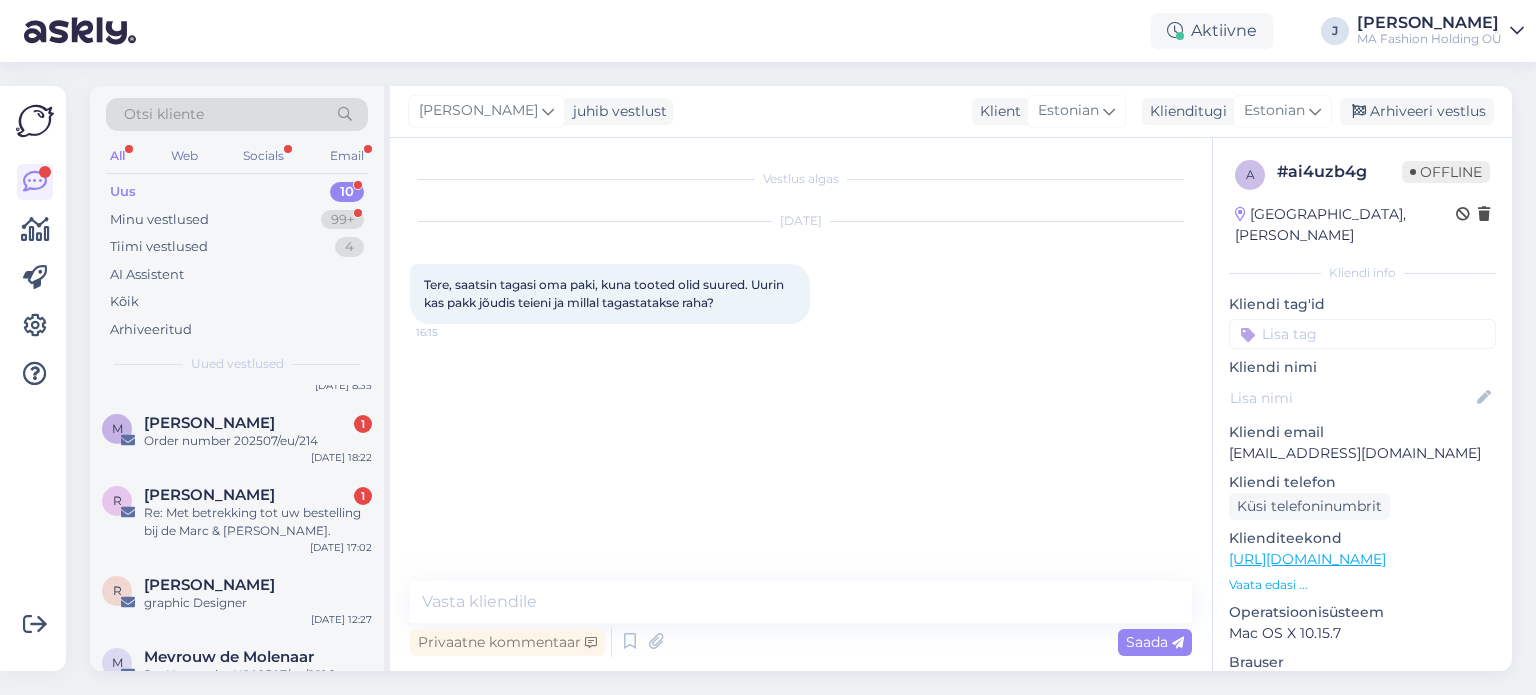 scroll, scrollTop: 218, scrollLeft: 0, axis: vertical 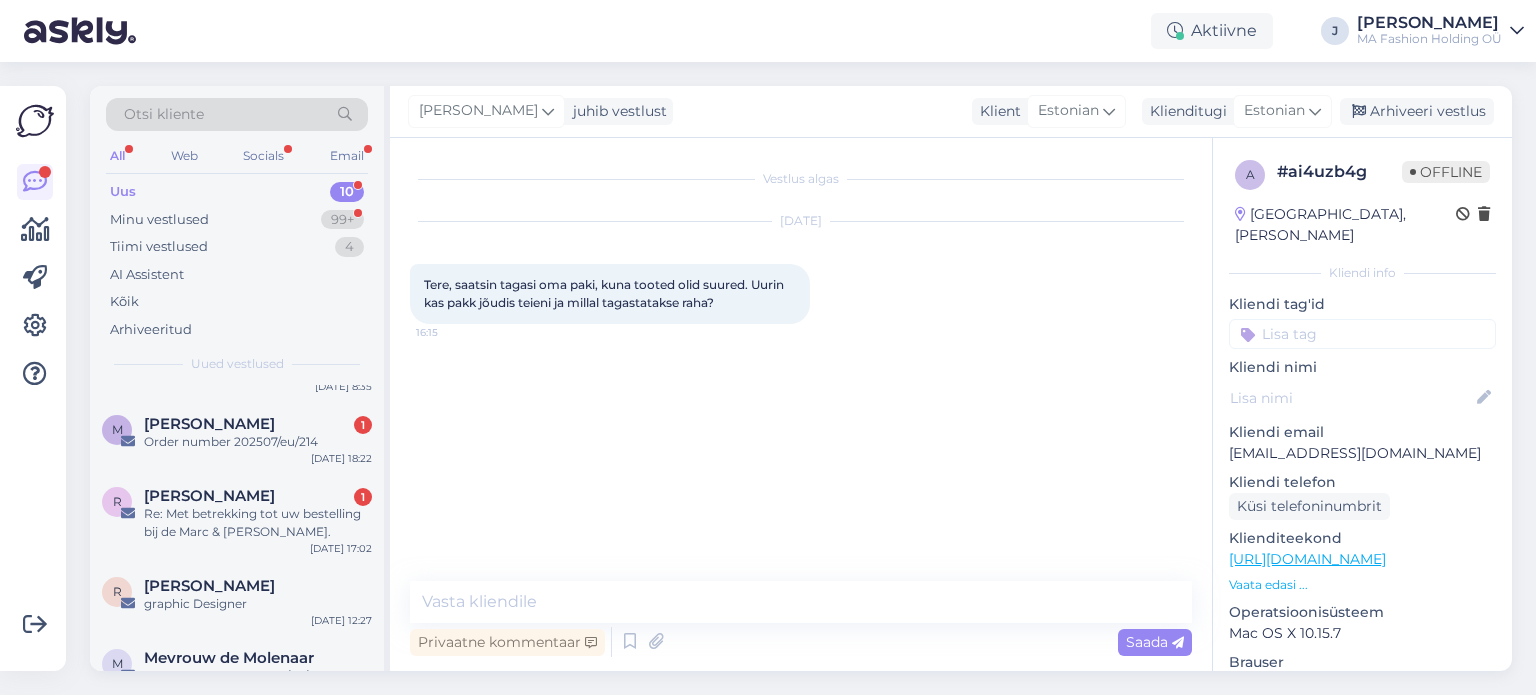 click on "Re: Met betrekking tot uw bestelling bij de Marc & [PERSON_NAME]." at bounding box center [258, 523] 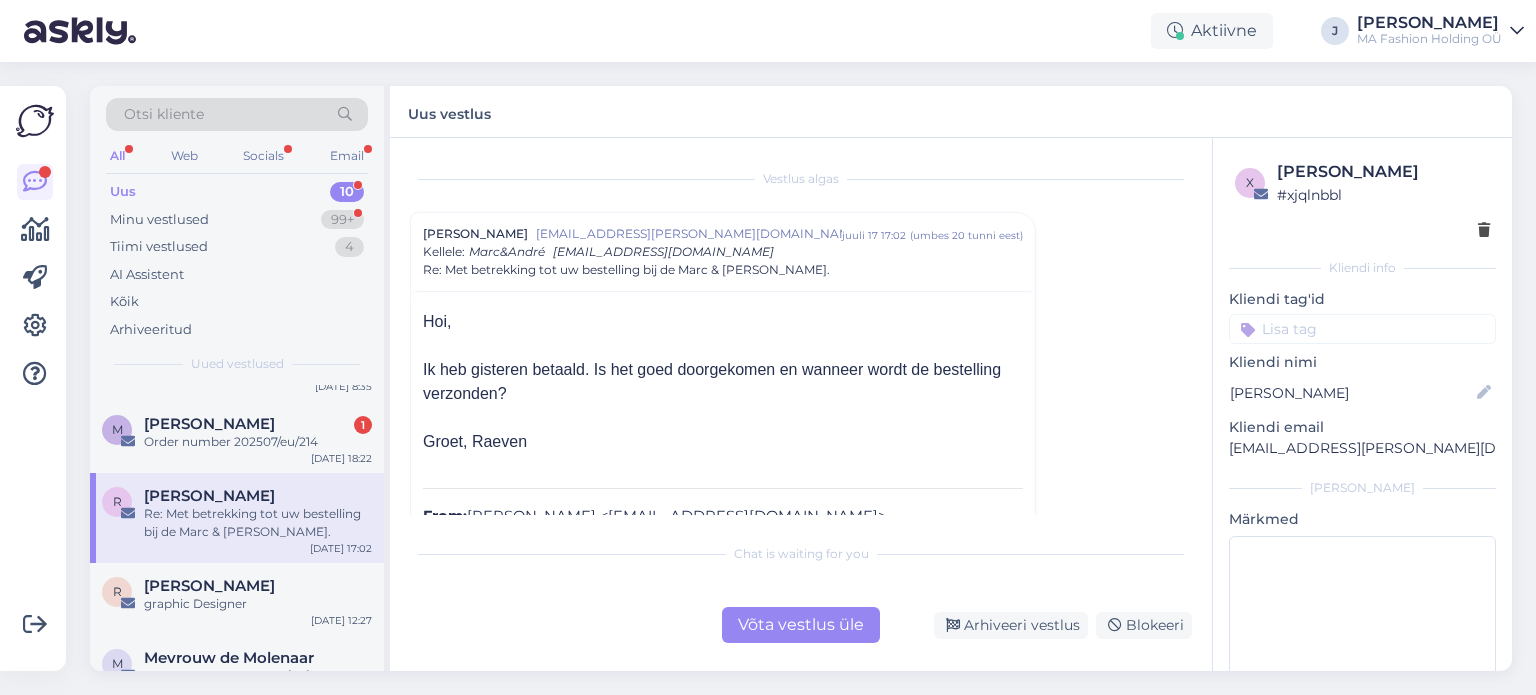 click on "Võta vestlus üle" at bounding box center (801, 625) 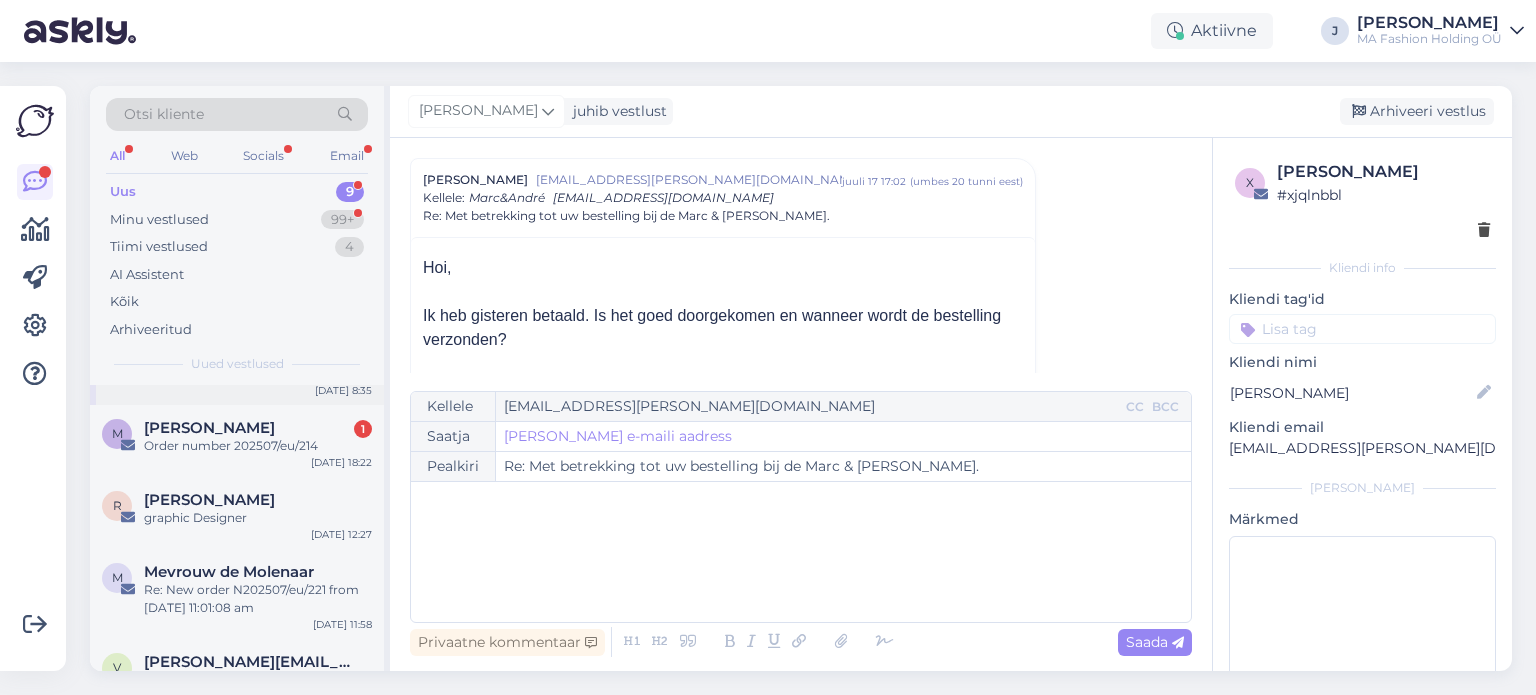 scroll, scrollTop: 215, scrollLeft: 0, axis: vertical 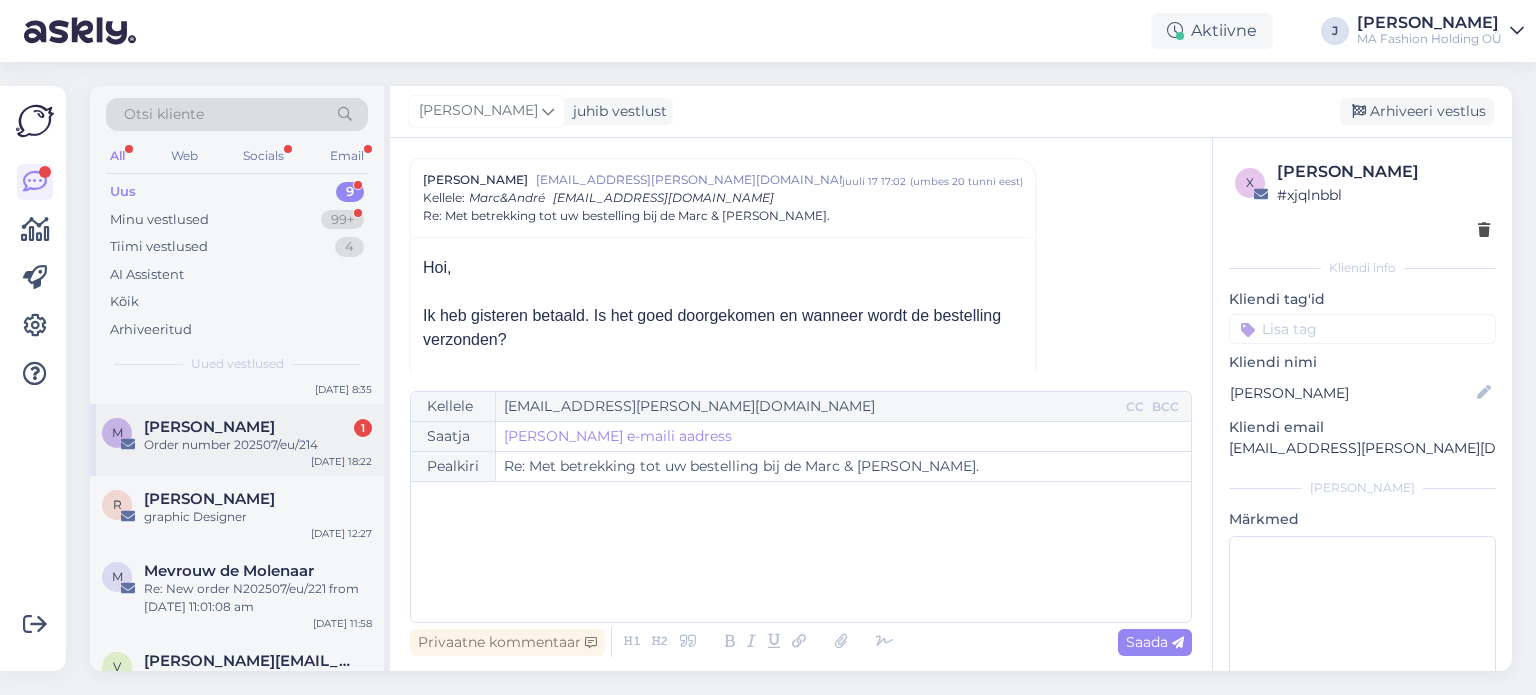 click on "M [PERSON_NAME] 1 Order number 202507/eu/214 [DATE] 18:22" at bounding box center [237, 440] 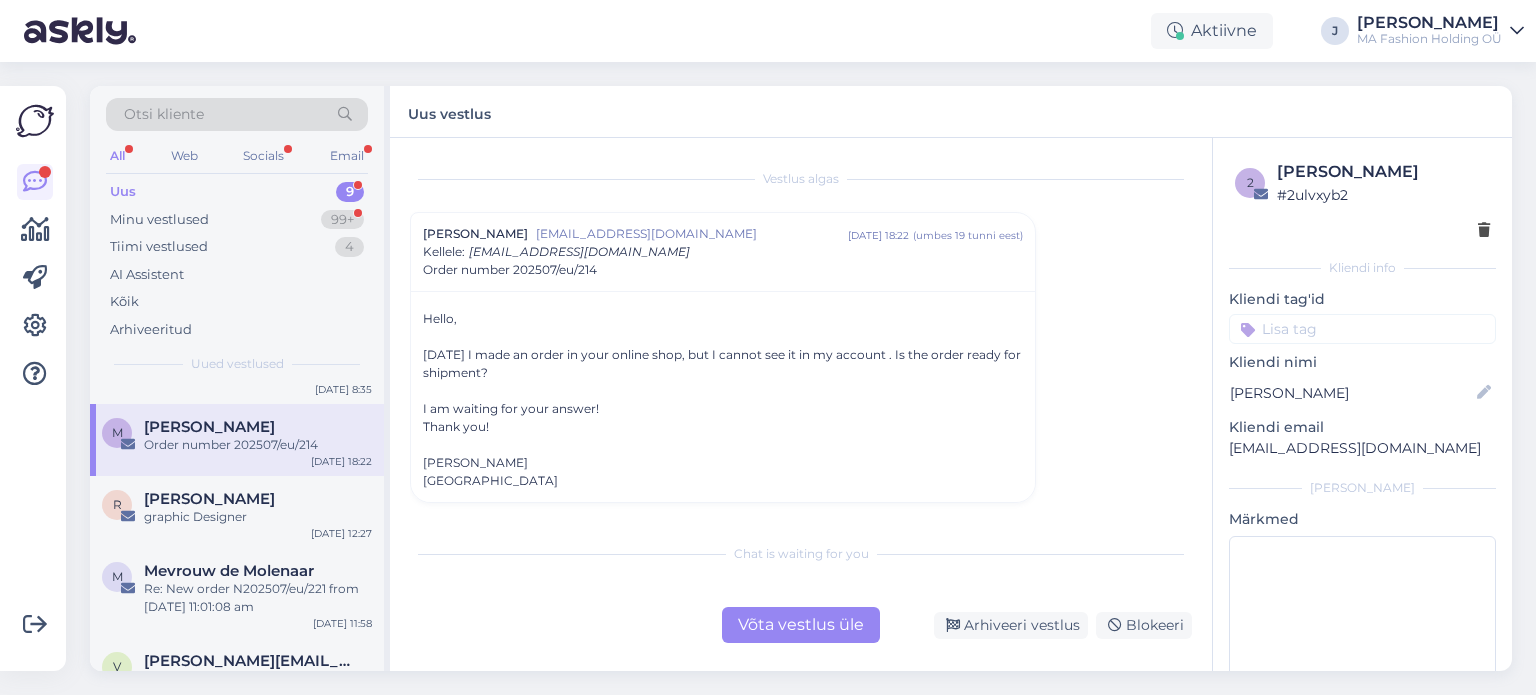 click on "Võta vestlus üle" at bounding box center (801, 625) 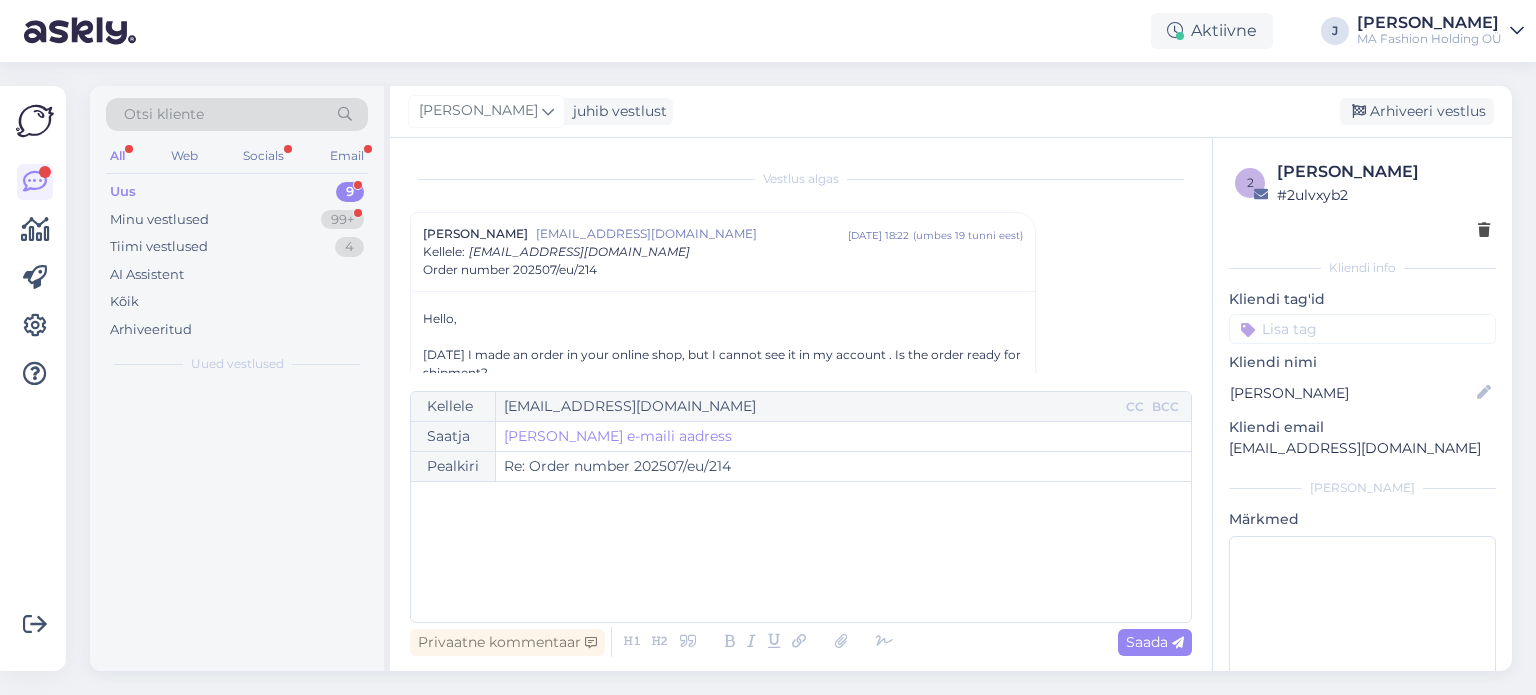 scroll, scrollTop: 54, scrollLeft: 0, axis: vertical 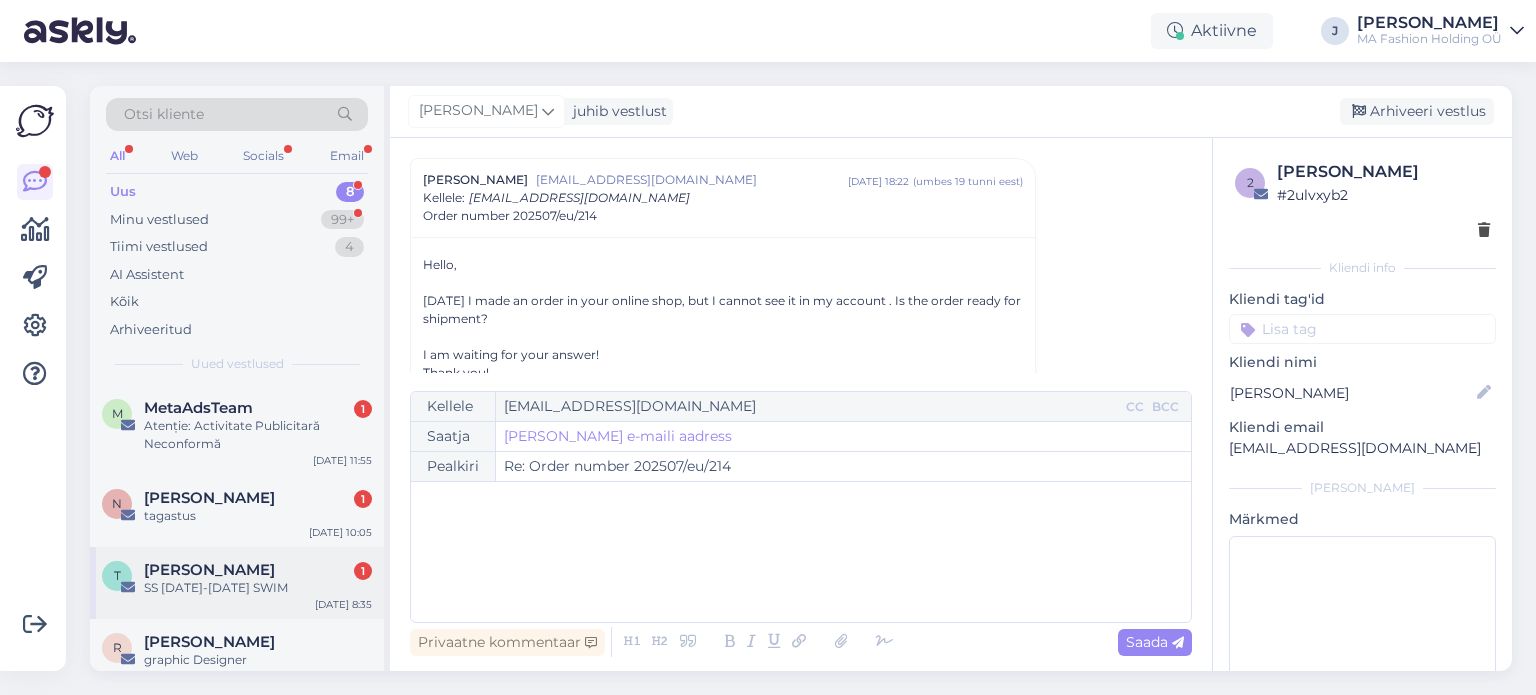 click on "SS [DATE]-[DATE] SWIM" at bounding box center (258, 588) 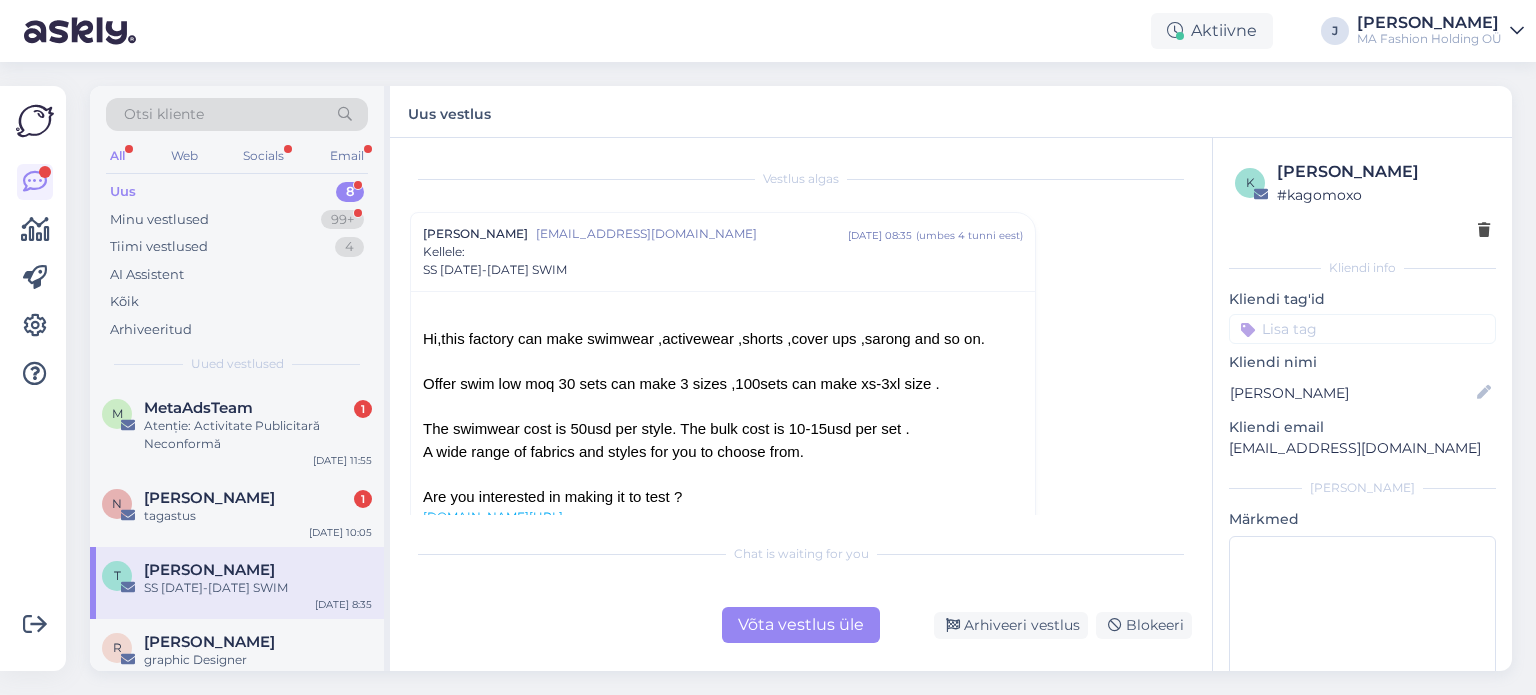 click on "Võta vestlus üle" at bounding box center (801, 625) 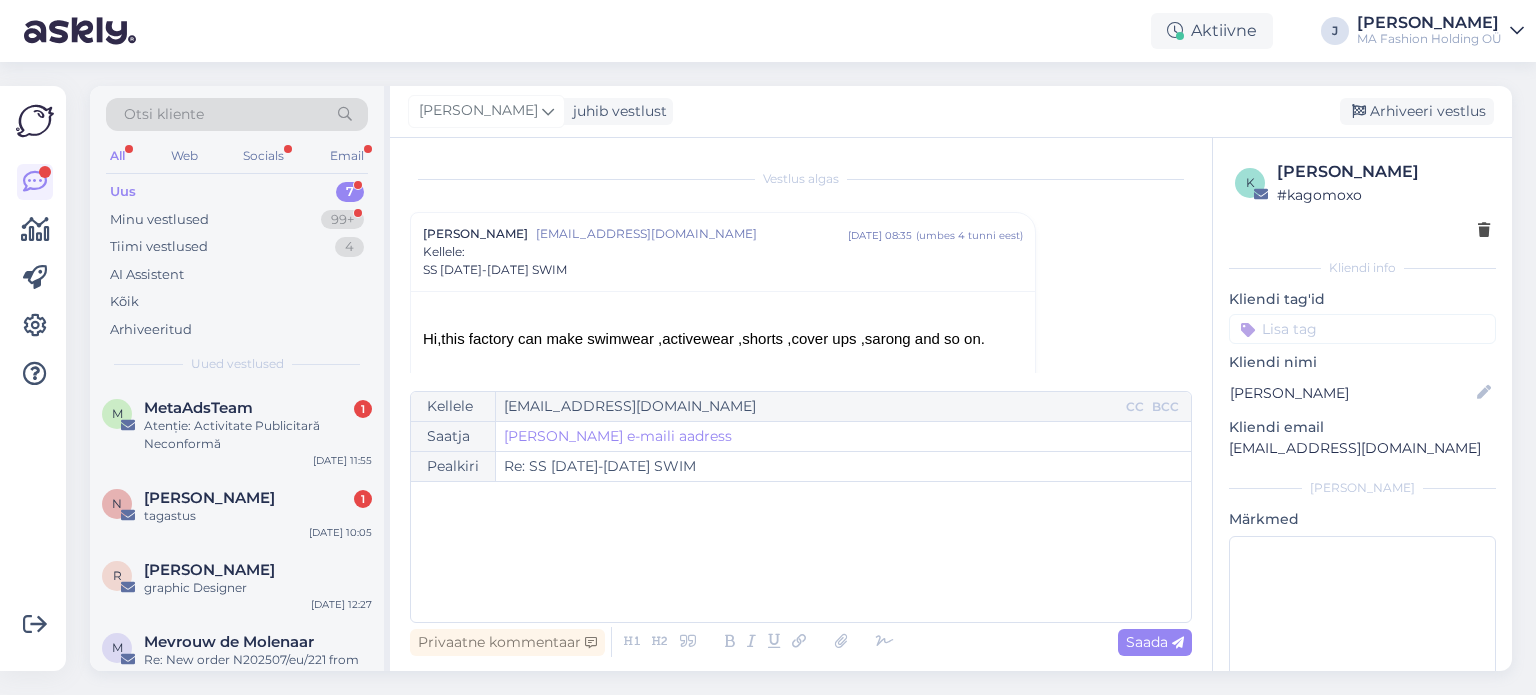 scroll, scrollTop: 54, scrollLeft: 0, axis: vertical 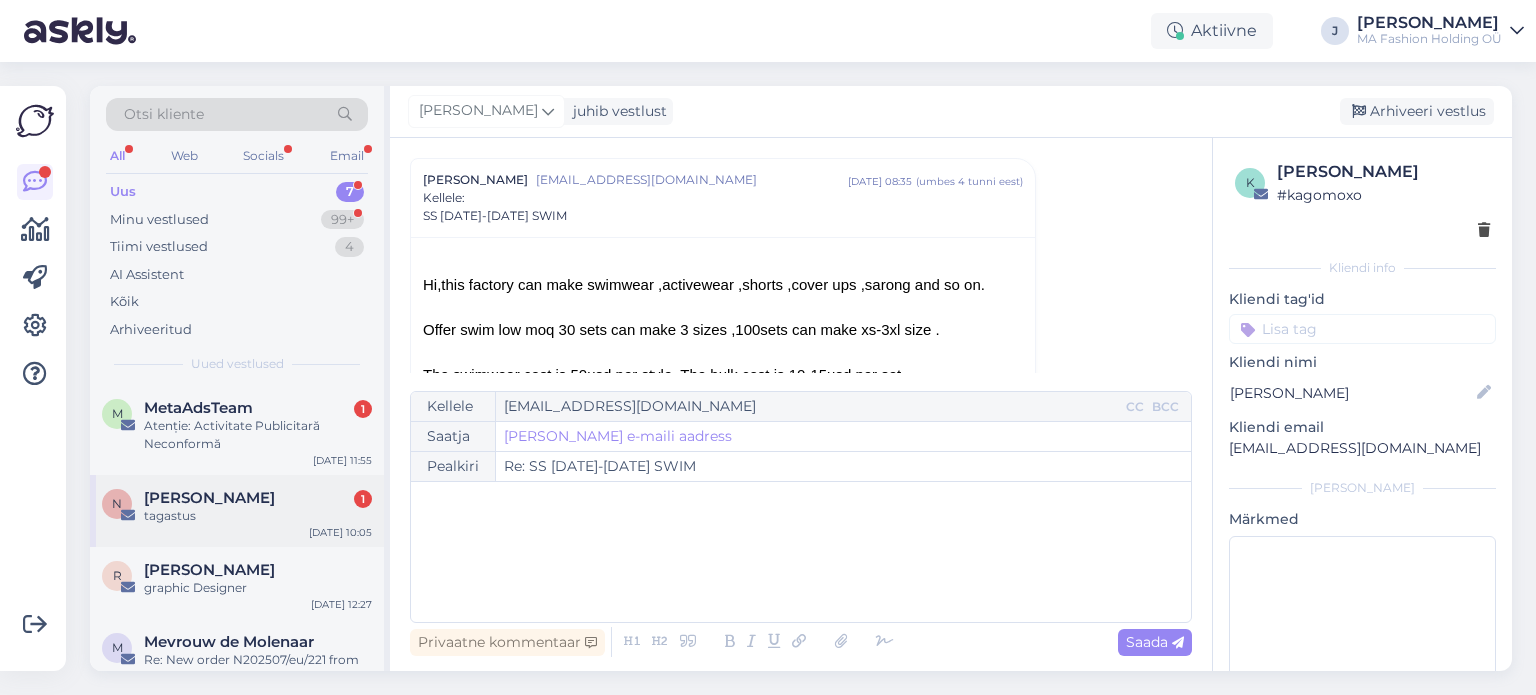 click on "[PERSON_NAME]" at bounding box center [209, 498] 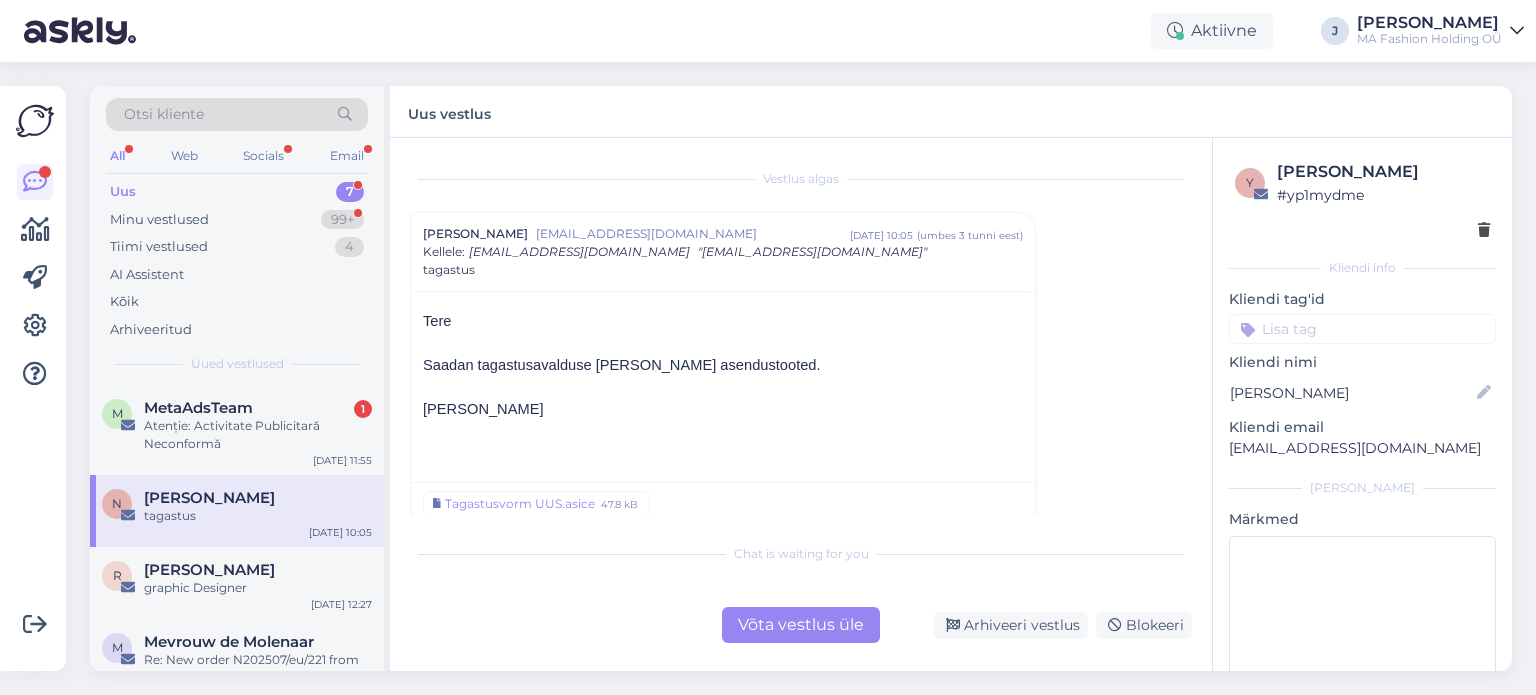 click on "Võta vestlus üle" at bounding box center [801, 625] 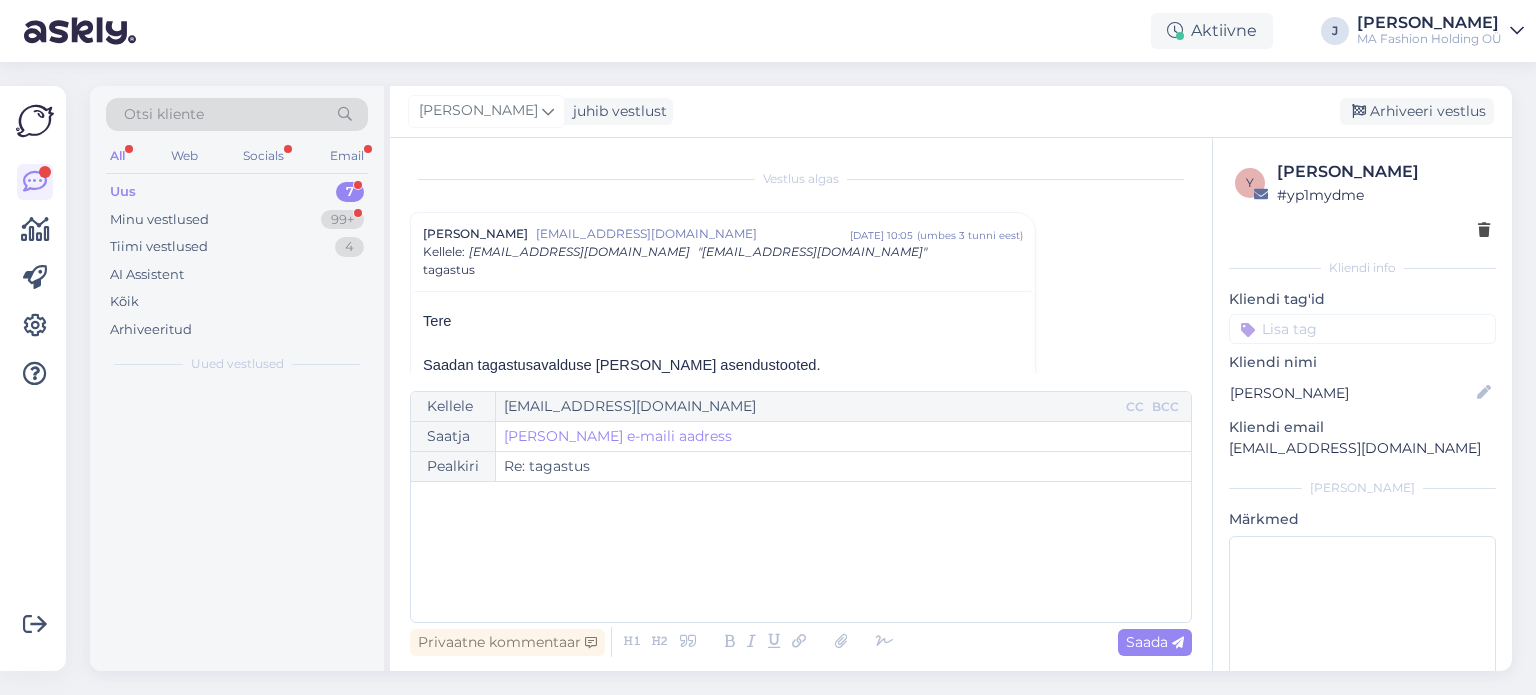scroll, scrollTop: 54, scrollLeft: 0, axis: vertical 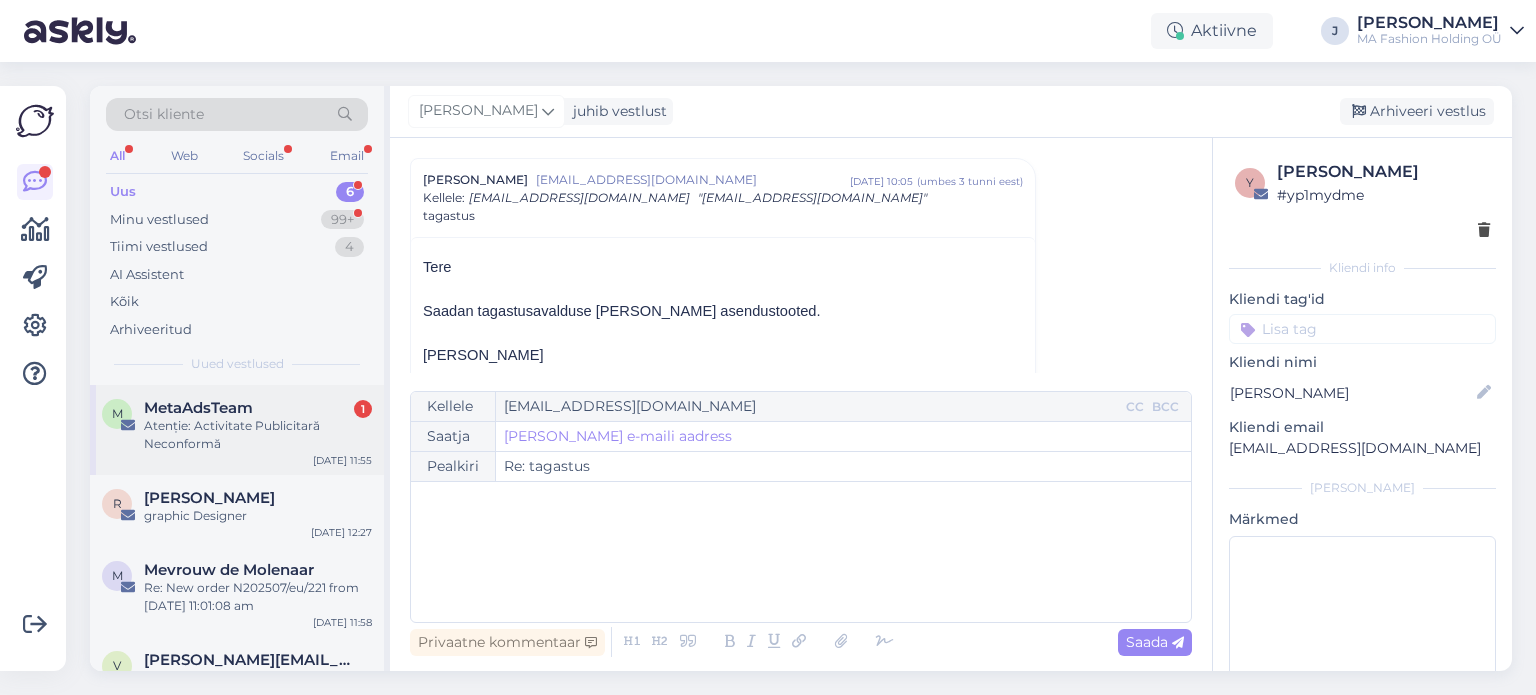 click on "Atenție: Activitate Publicitară Neconformă" at bounding box center (258, 435) 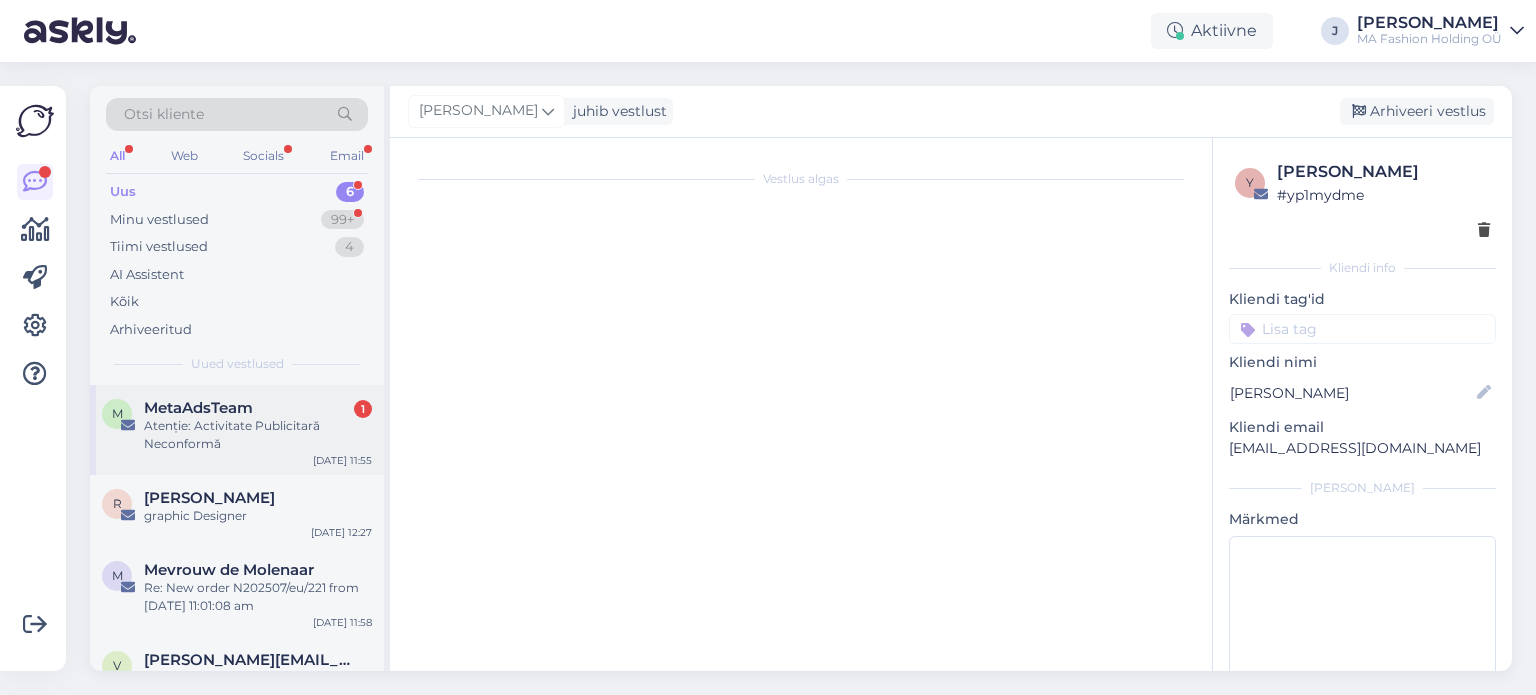scroll, scrollTop: 0, scrollLeft: 0, axis: both 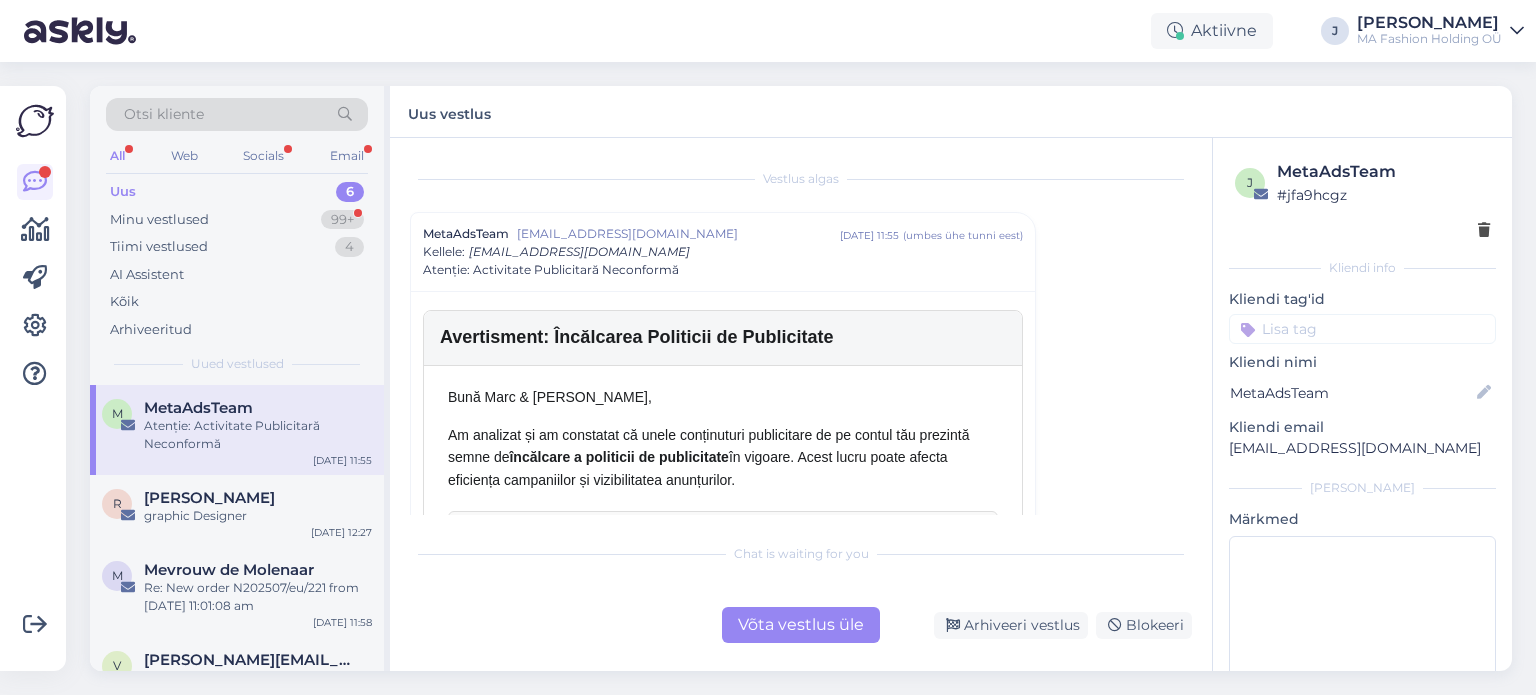 click on "Võta vestlus üle" at bounding box center [801, 625] 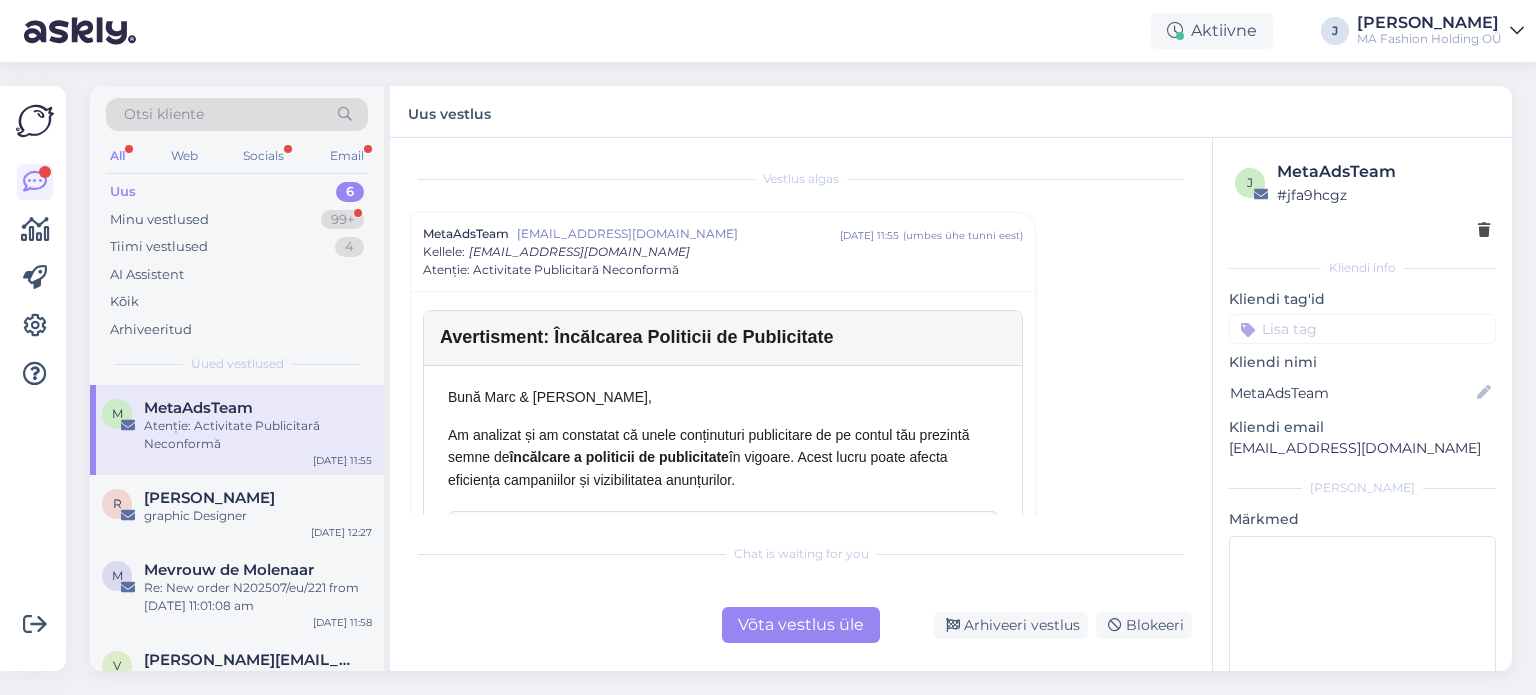 scroll, scrollTop: 54, scrollLeft: 0, axis: vertical 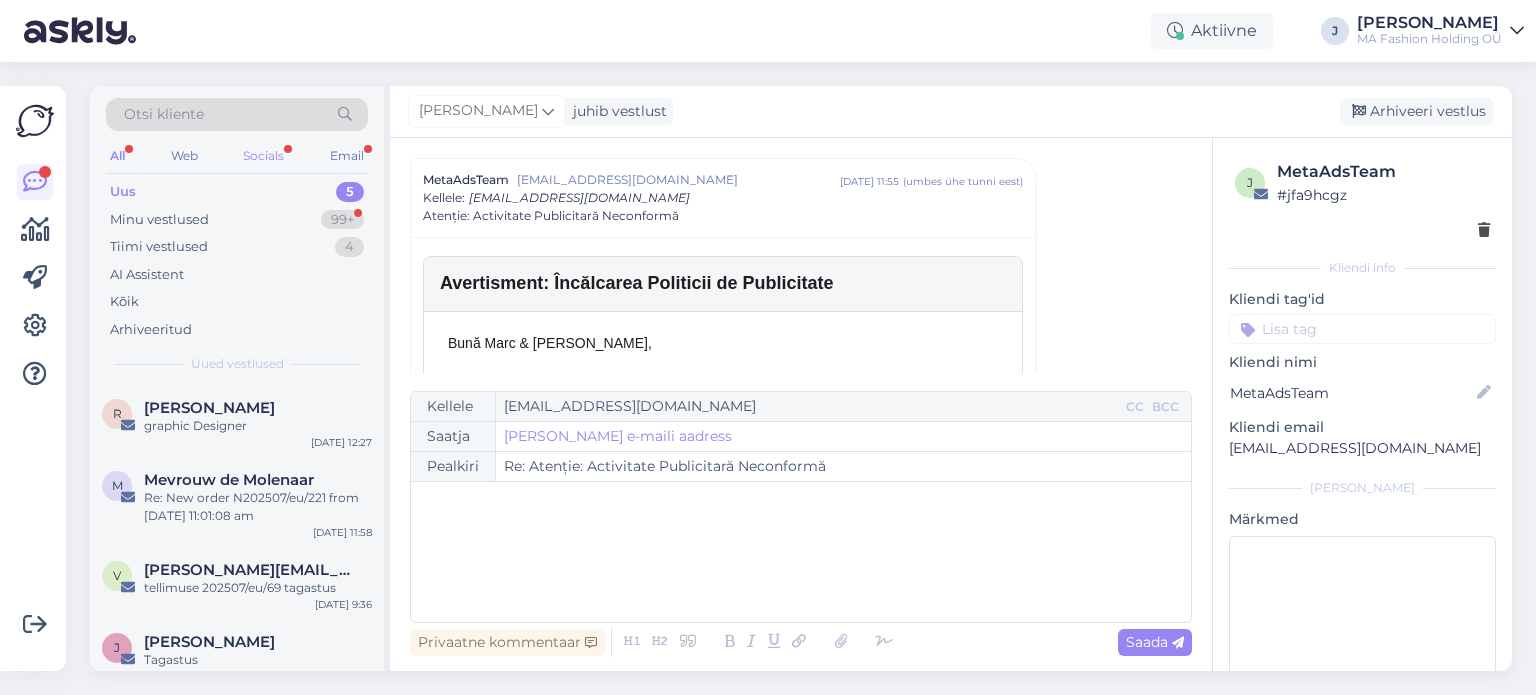 click on "Socials" at bounding box center (263, 156) 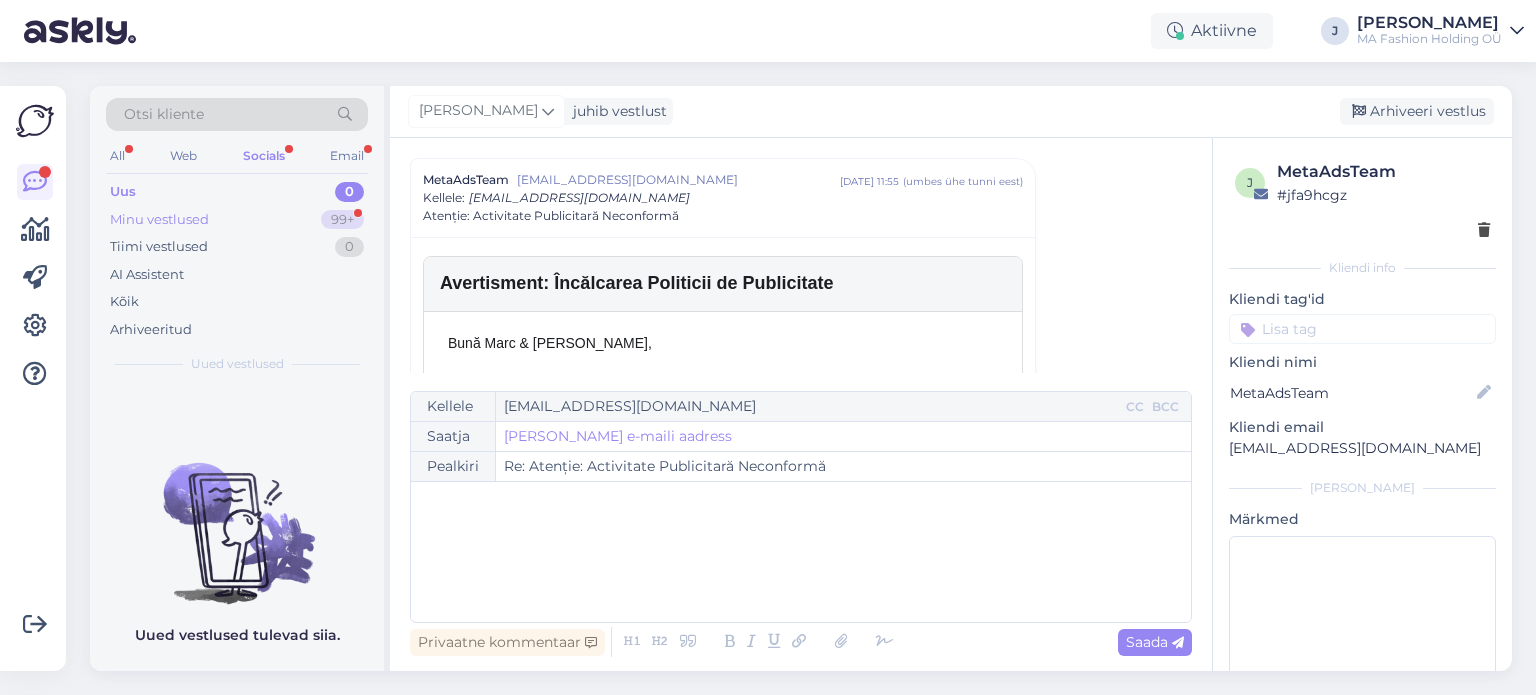 click on "99+" at bounding box center [342, 220] 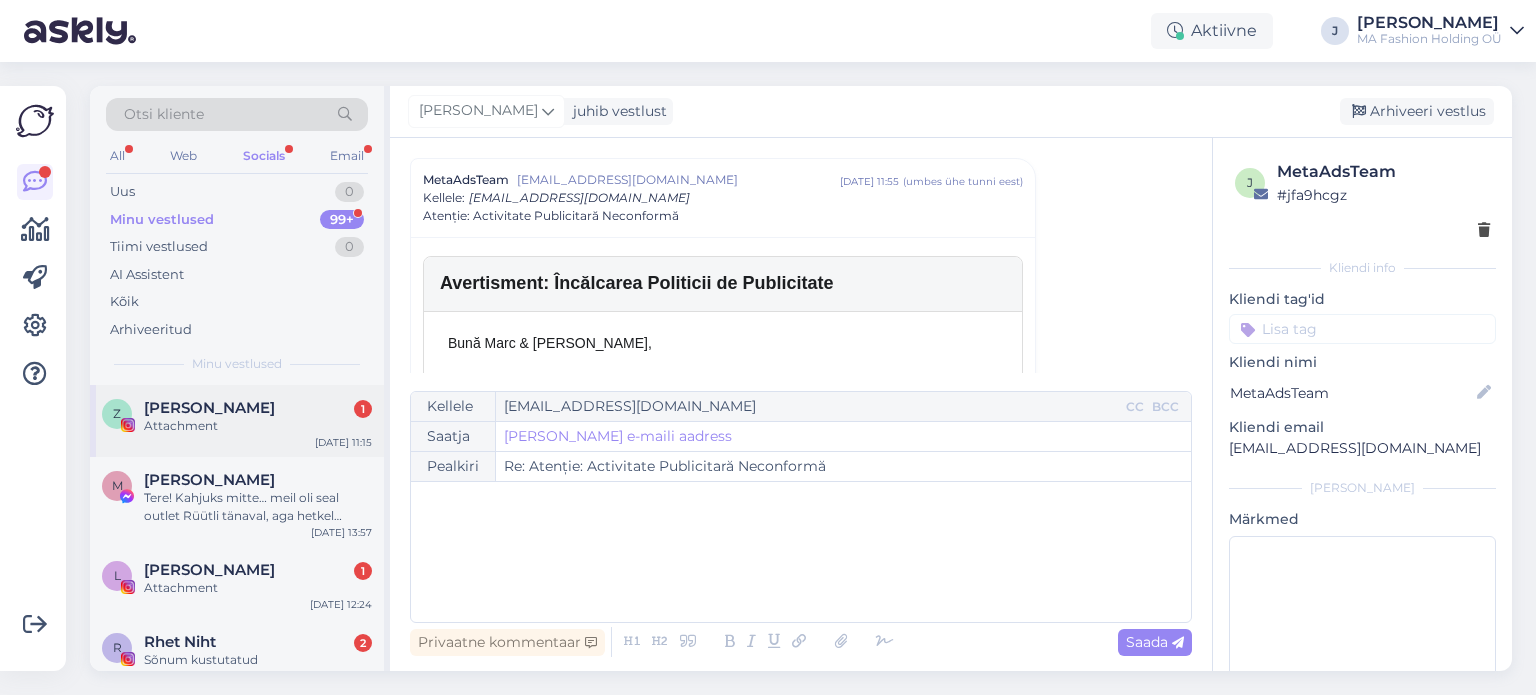 click on "Attachment" at bounding box center (258, 426) 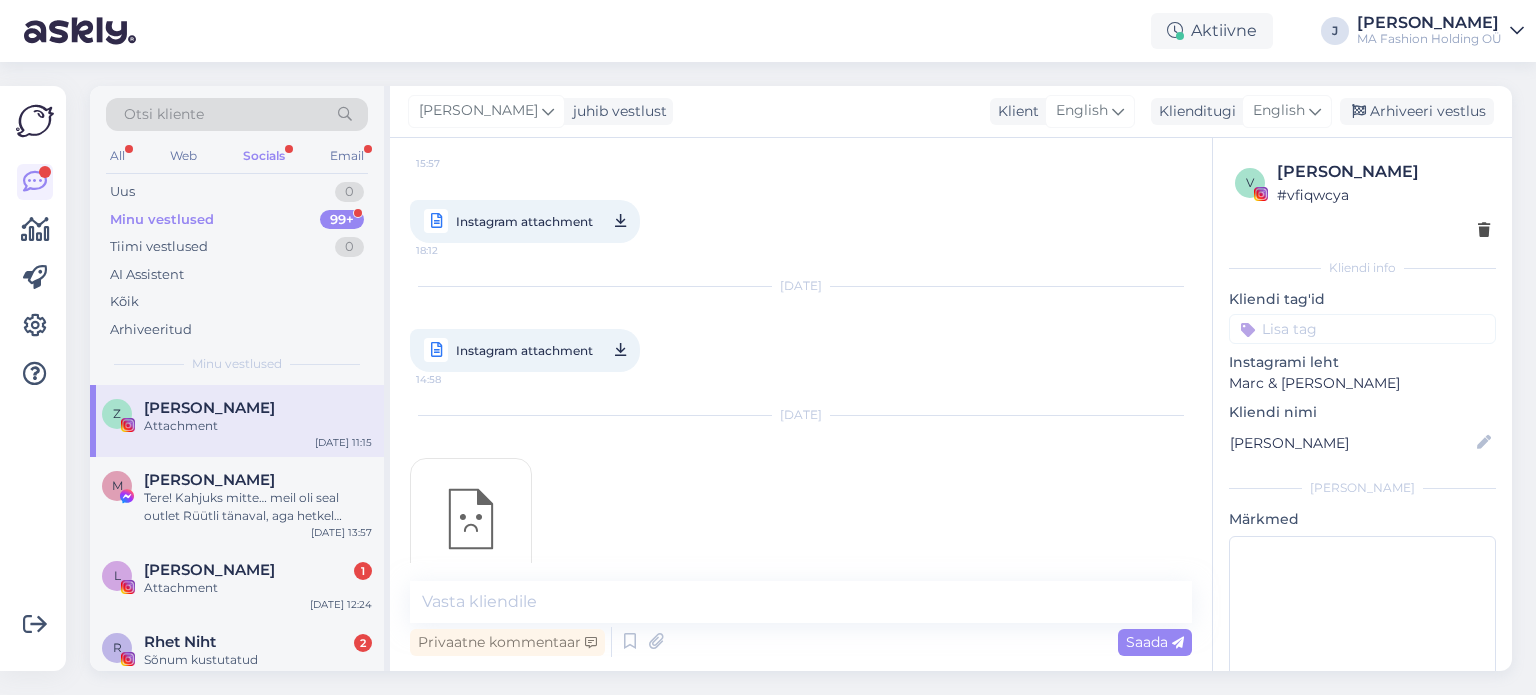 scroll, scrollTop: 2872, scrollLeft: 0, axis: vertical 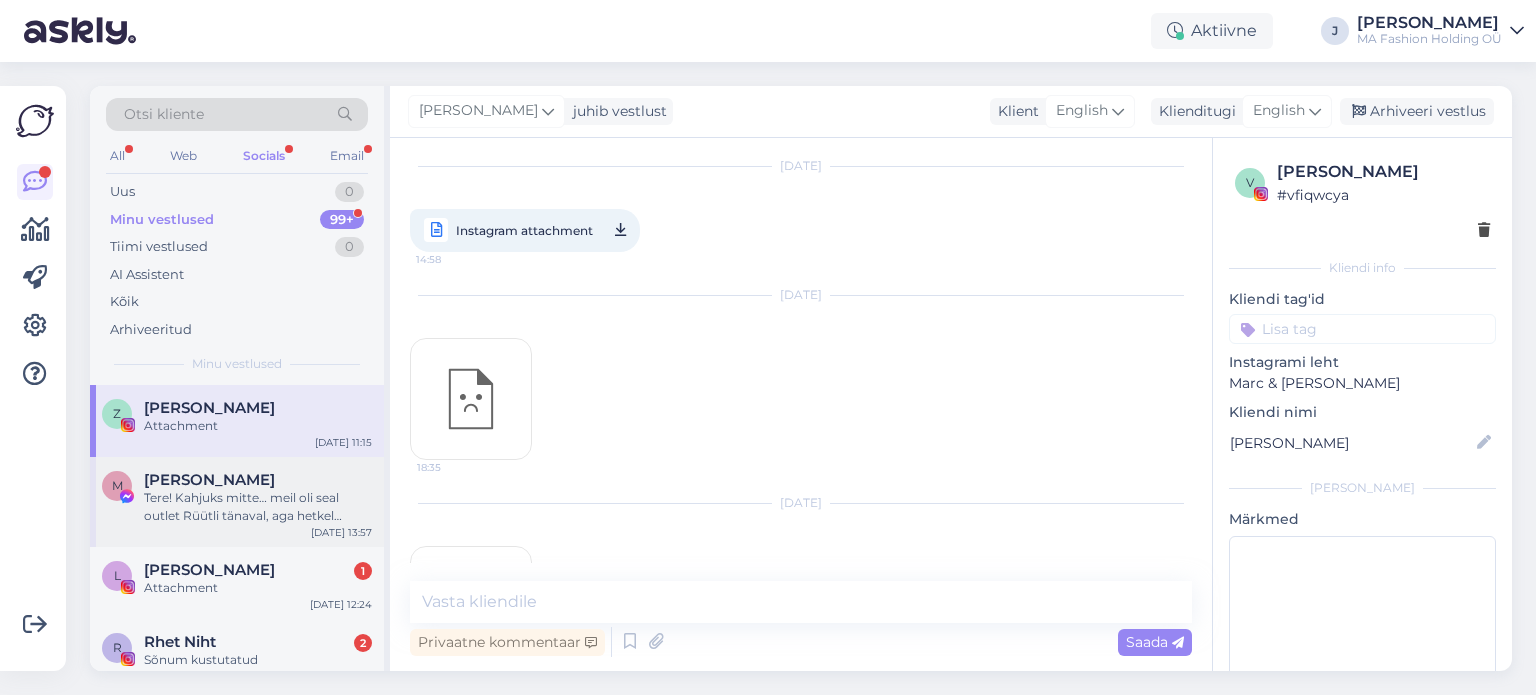 click on "Tere! Kahjuks mitte… meil oli seal outlet Rüütli tänaval, aga hetkel teenindab [GEOGRAPHIC_DATA] ainult e-pood :)" at bounding box center (258, 507) 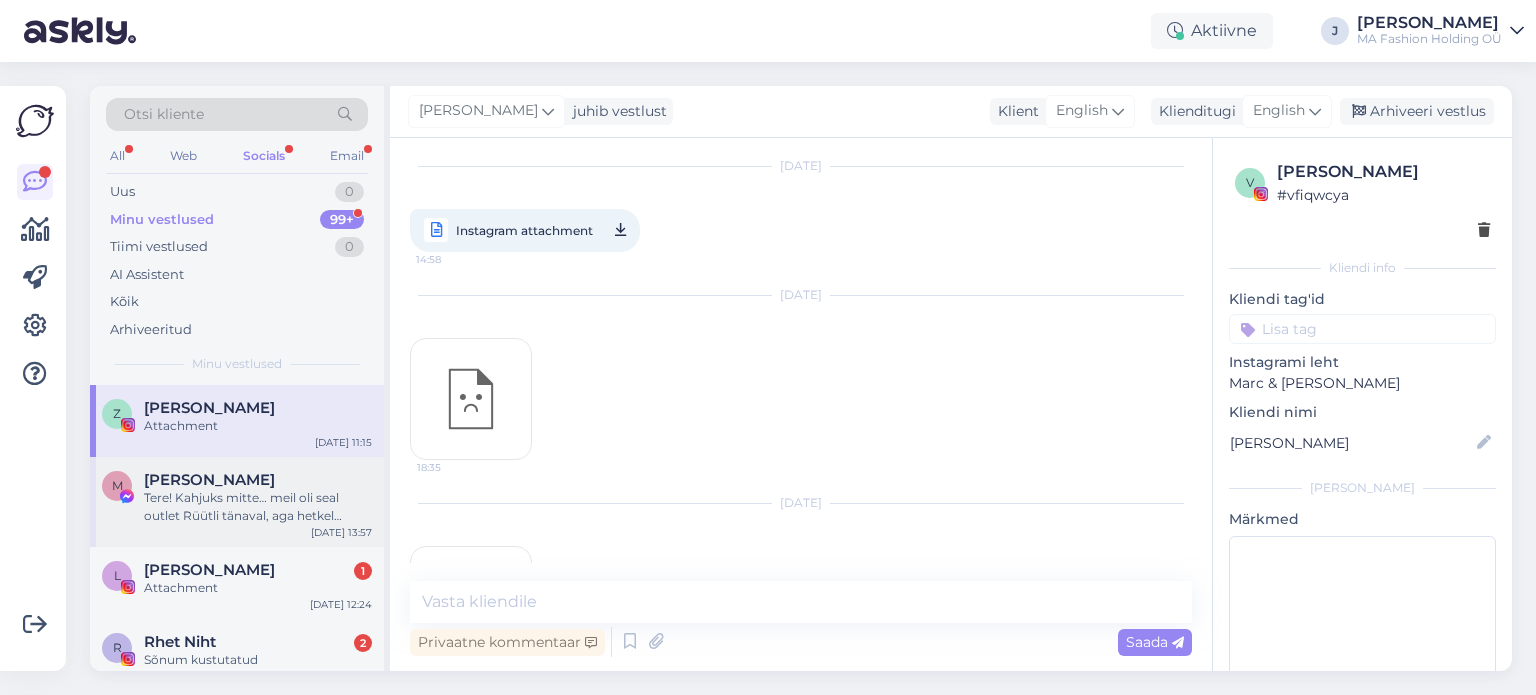 scroll, scrollTop: 0, scrollLeft: 0, axis: both 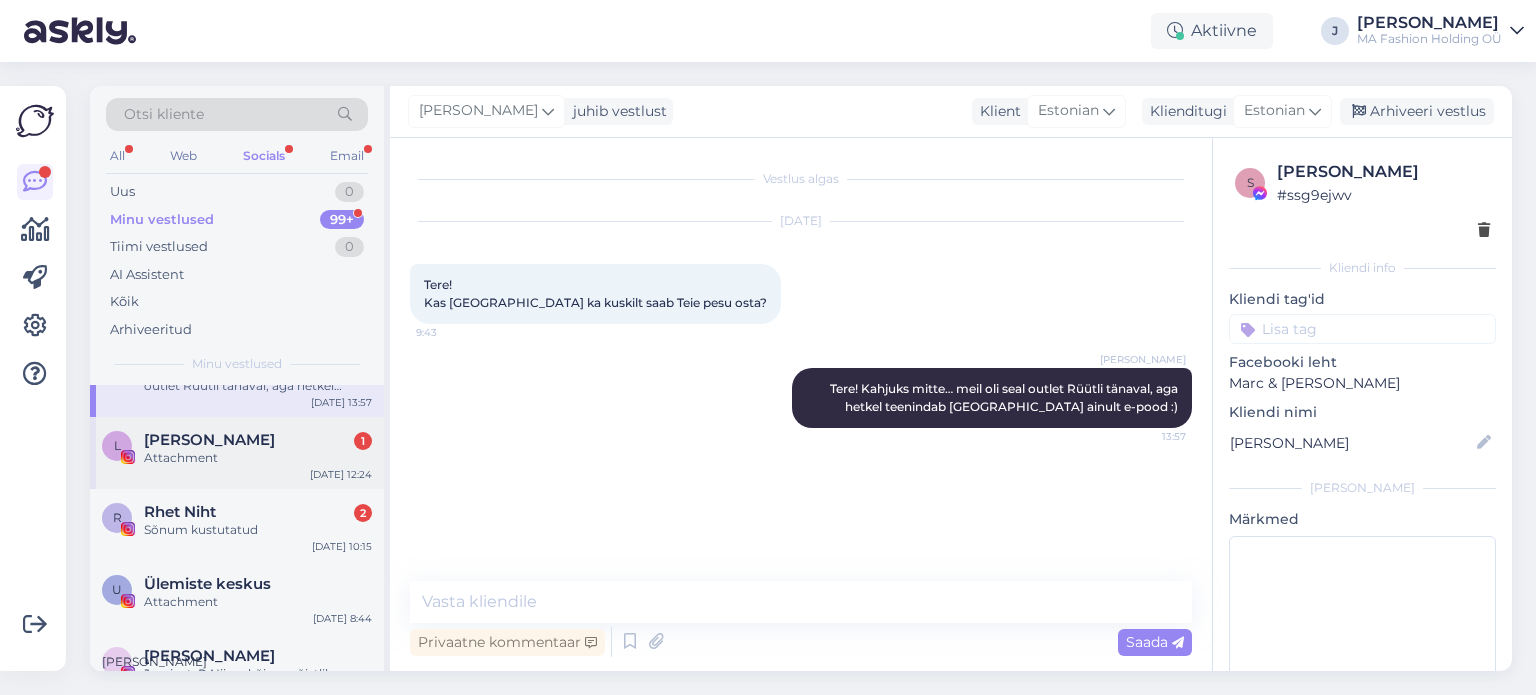 click on "Attachment" at bounding box center (258, 458) 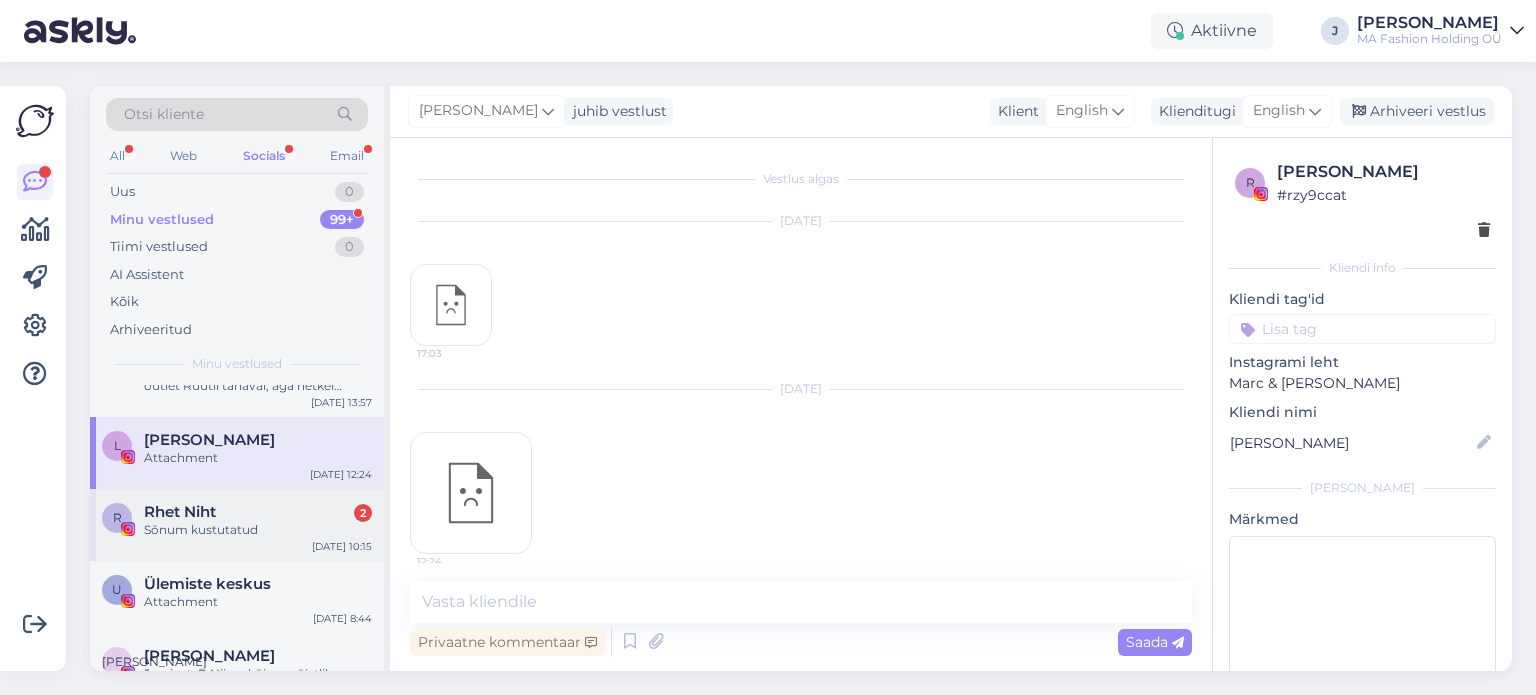 click on "Rhet Niht" at bounding box center [180, 512] 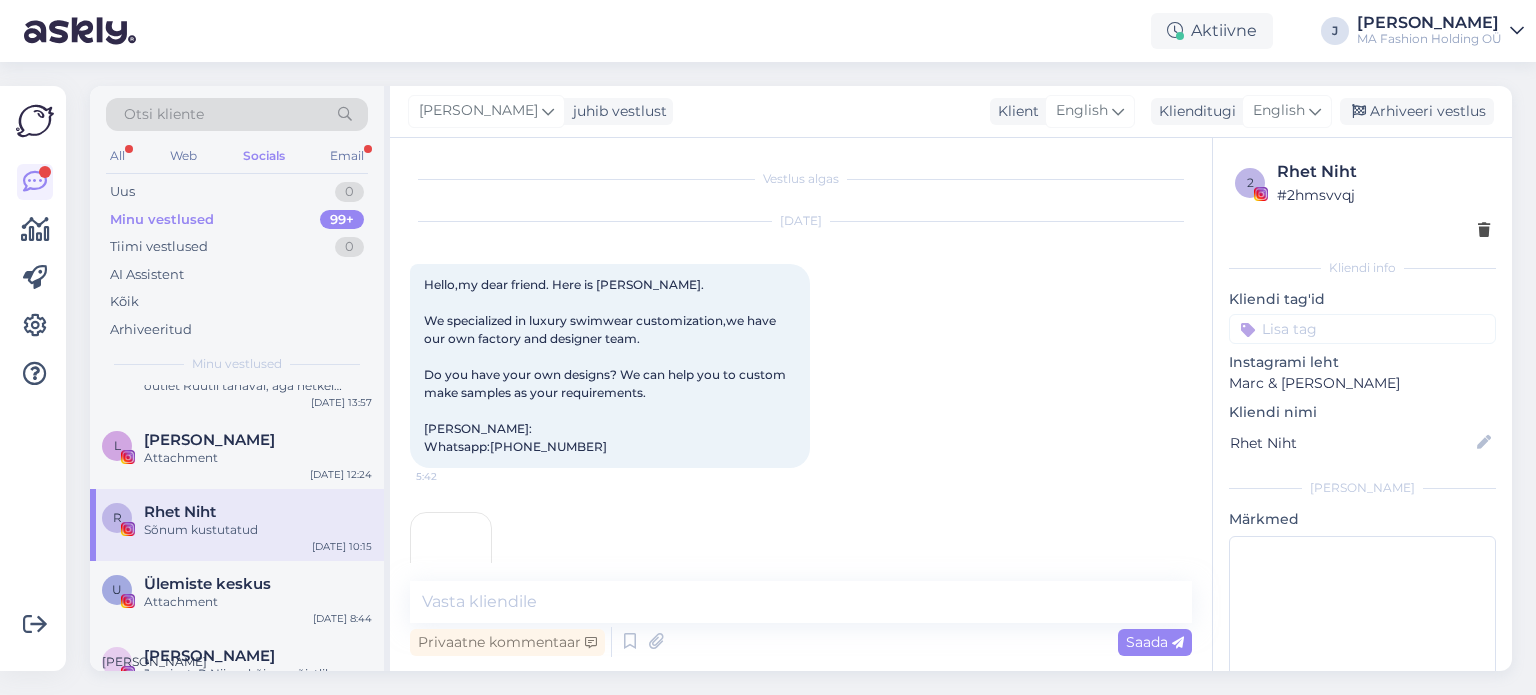 scroll, scrollTop: 852, scrollLeft: 0, axis: vertical 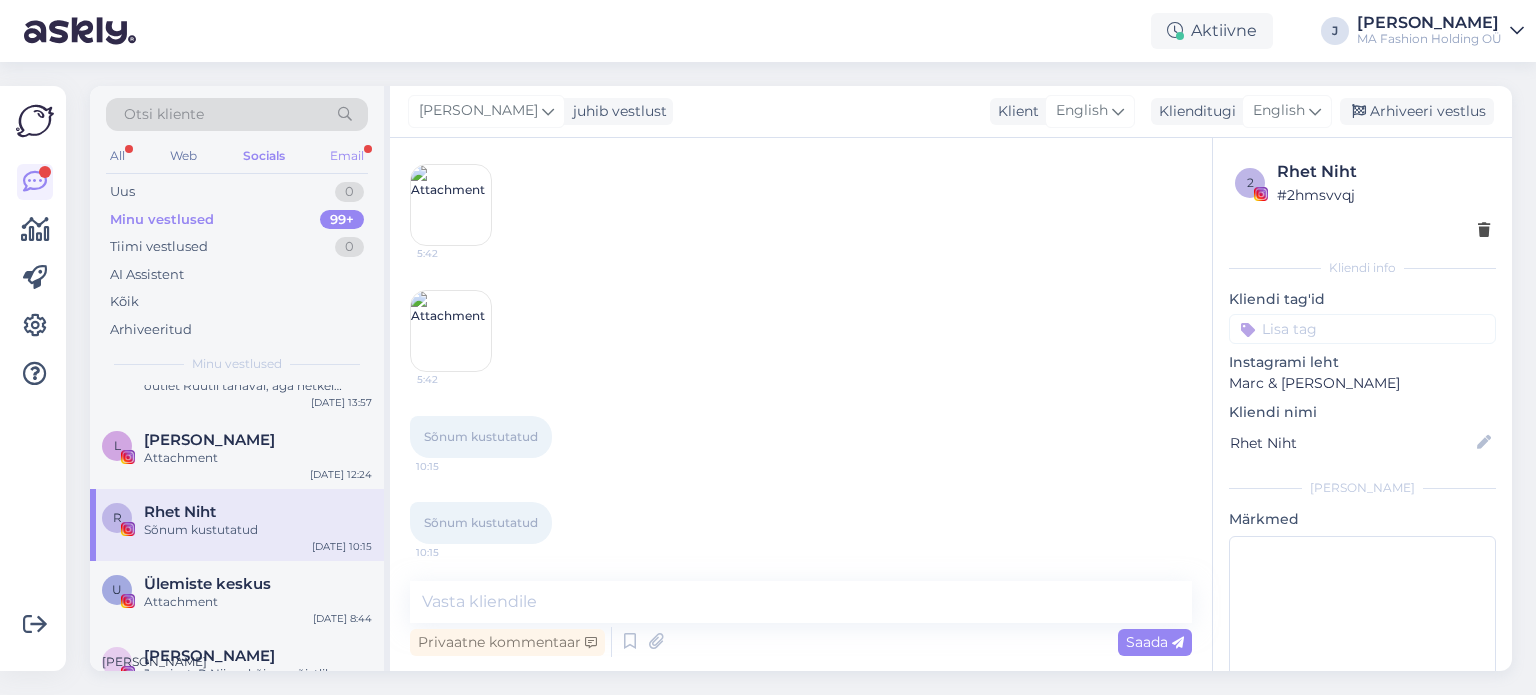 click on "Email" at bounding box center (347, 156) 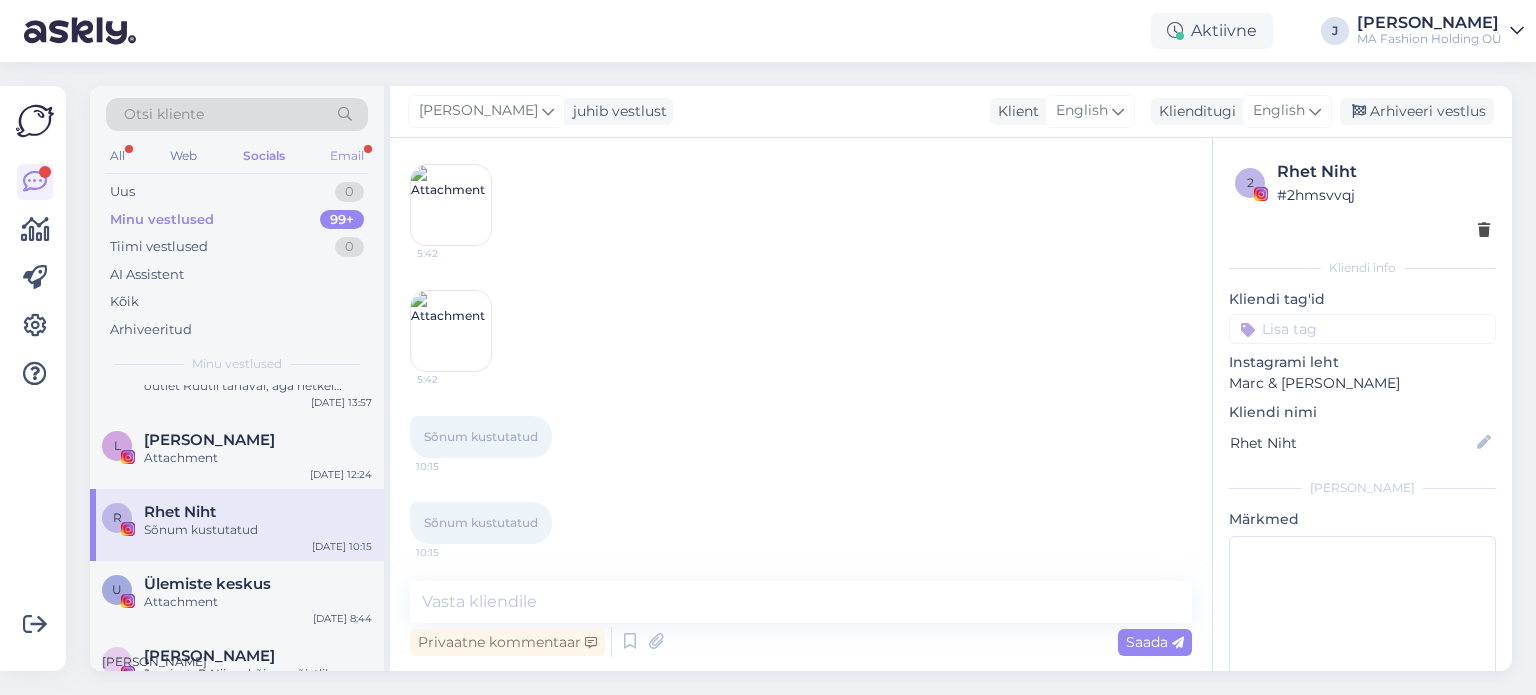 scroll, scrollTop: 0, scrollLeft: 0, axis: both 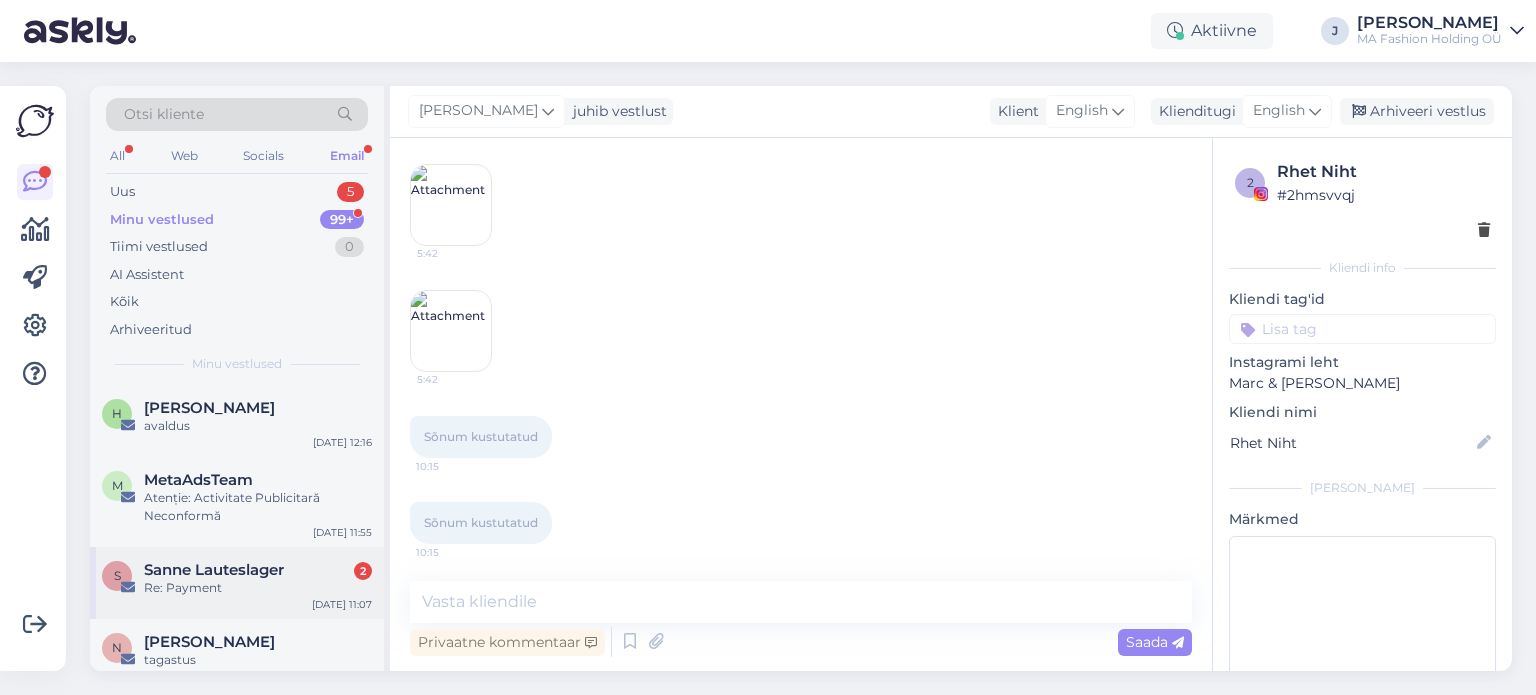 click on "Re: Payment" at bounding box center (258, 588) 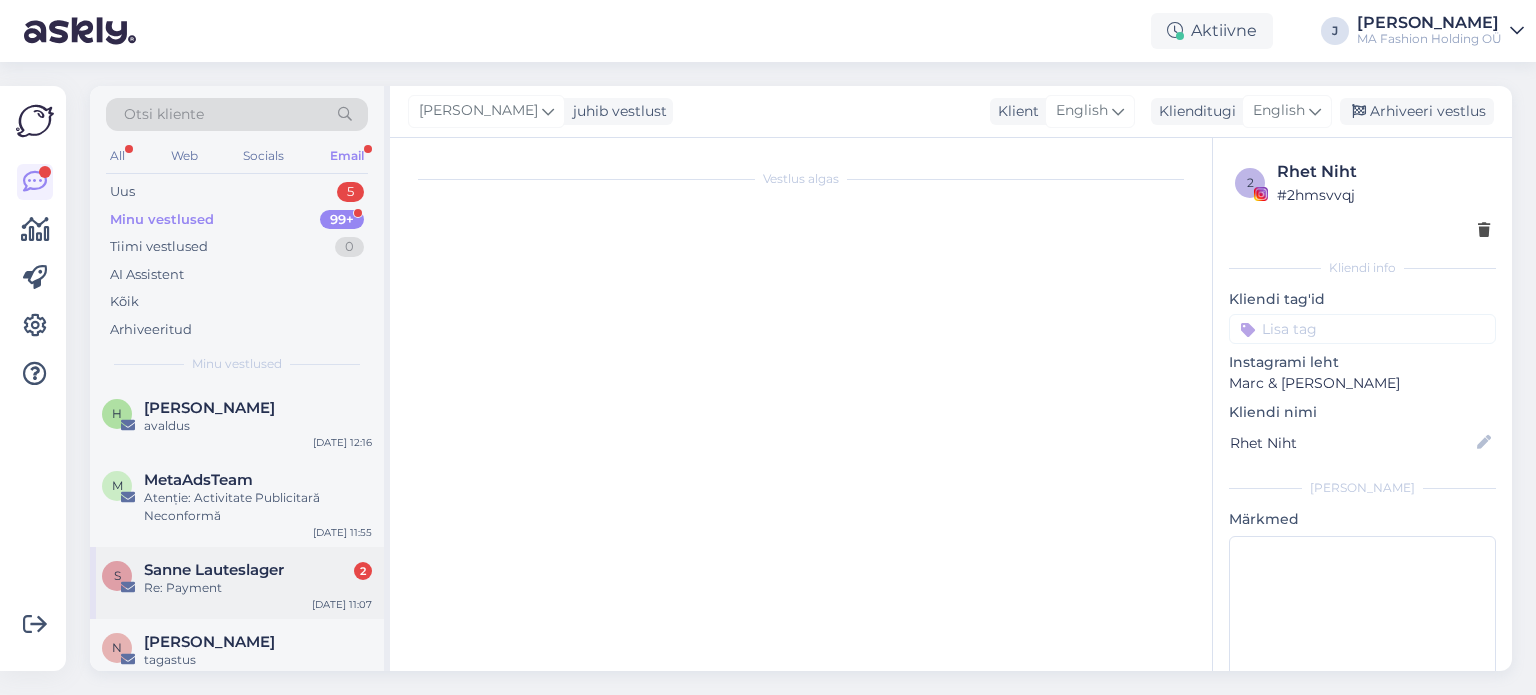 scroll, scrollTop: 0, scrollLeft: 0, axis: both 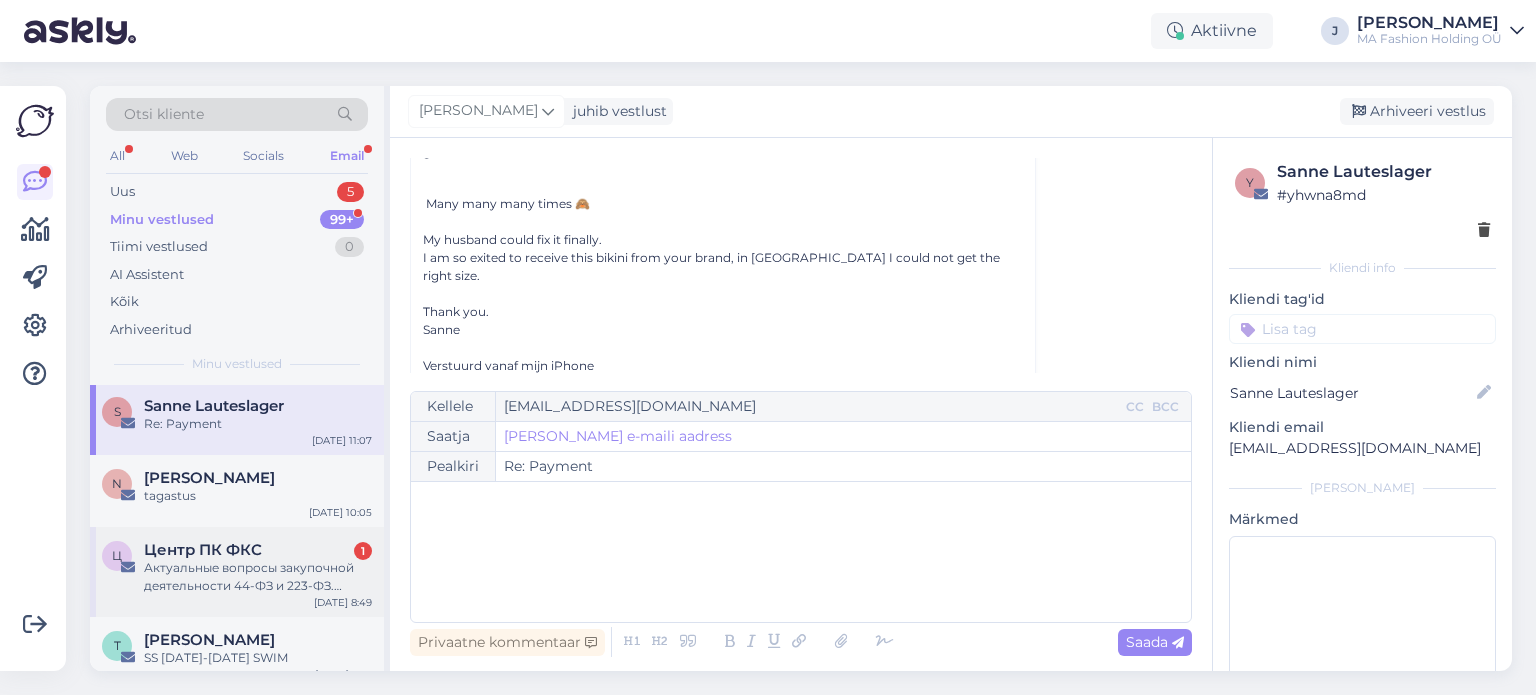click on "Актуальные вопросы закупочной деятельности 44-ФЗ и 223-ФЗ. Практикум для Заказчиков и Поставщиков в г. [GEOGRAPHIC_DATA] и Сочи" at bounding box center (258, 577) 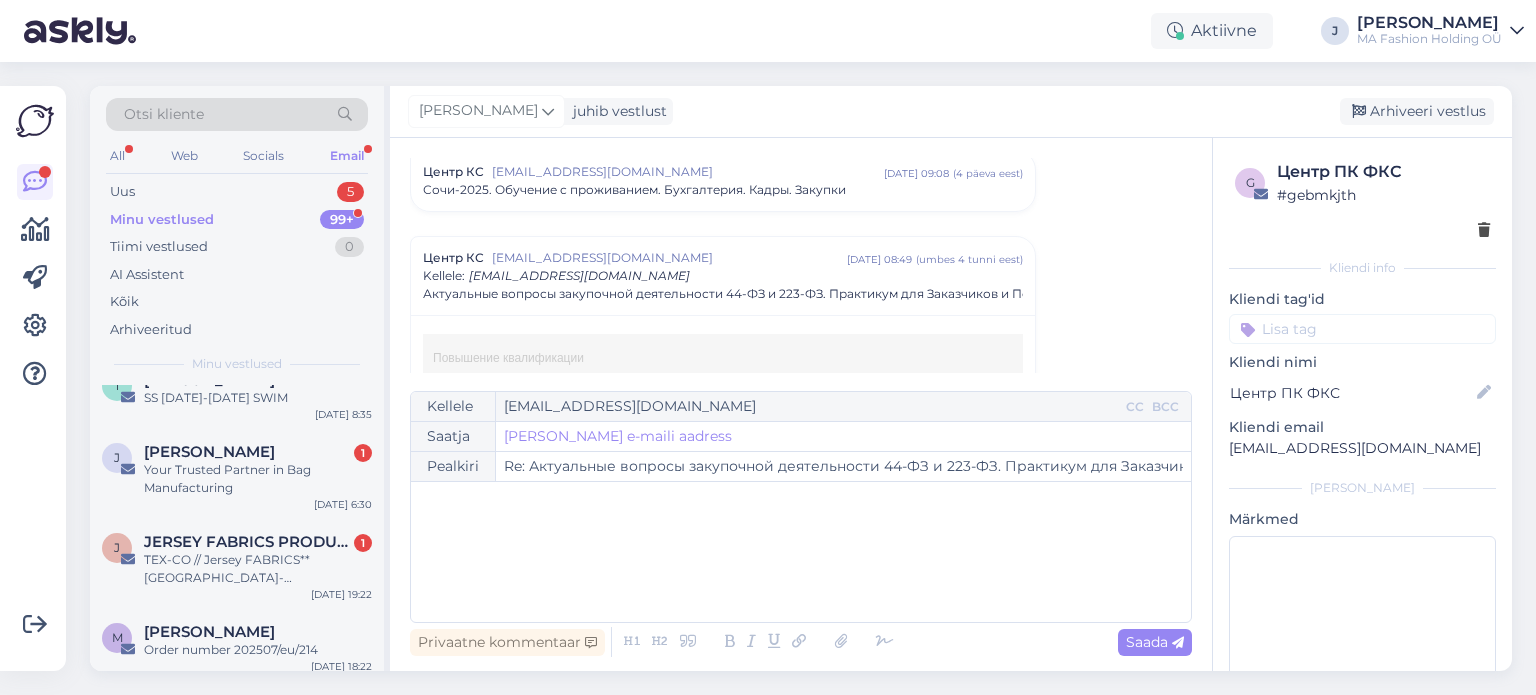 click on "[PERSON_NAME] 1 Your Trusted Partner in Bag Manufacturing [DATE] 6:30" at bounding box center [237, 474] 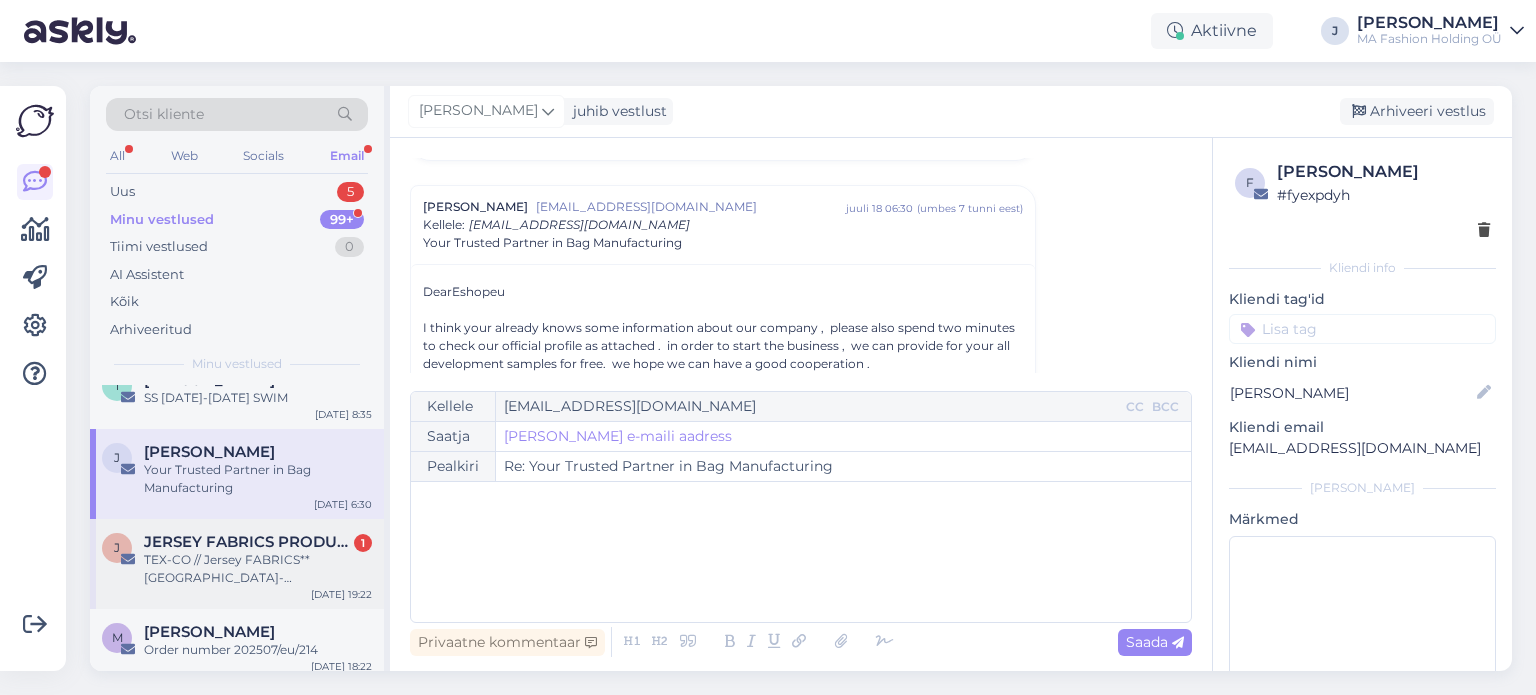 click on "TEX-CO // Jersey FABRICS** [GEOGRAPHIC_DATA]-[GEOGRAPHIC_DATA]" at bounding box center (258, 569) 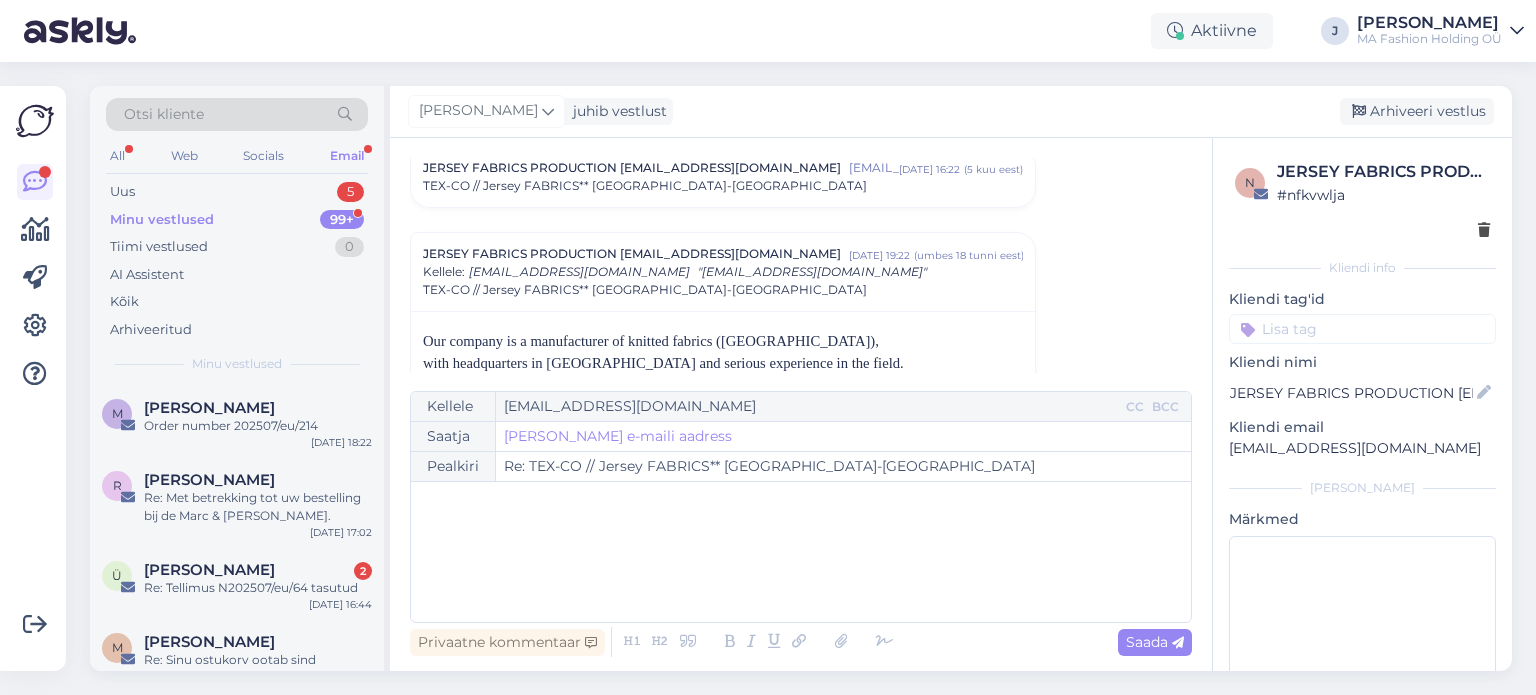 click on "Ü [PERSON_NAME] 2 Re: Tellimus N202507/eu/64 tasutud [DATE] 16:44" at bounding box center (237, 583) 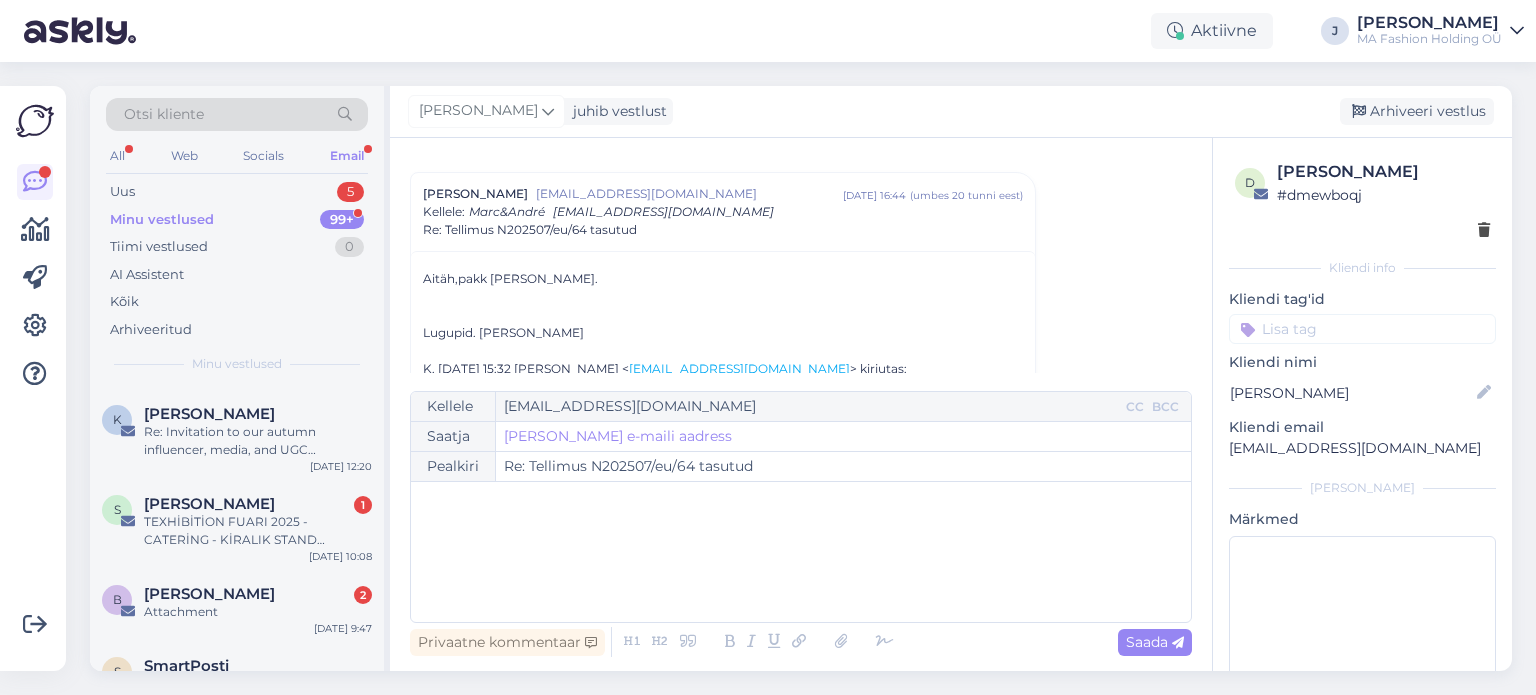 click on "S [PERSON_NAME] 1 TEXHİBİTİON FUARI 2025 - CATERİNG - KİRALIK STAND EKİPMANLARI - HOSTES - TERCÜMAN VE KARŞILAMA MODELLER HK. [DATE] 10:08" at bounding box center [237, 526] 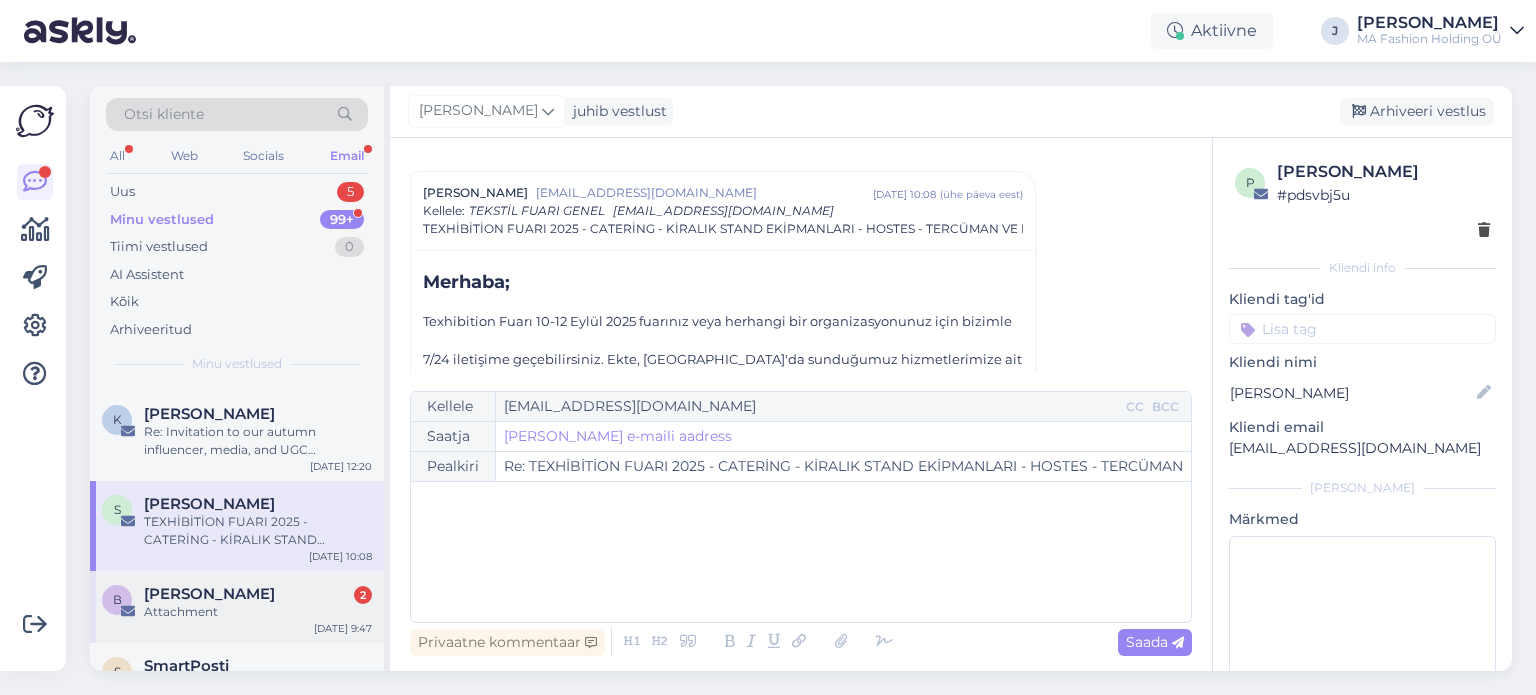 click on "Attachment" at bounding box center (258, 612) 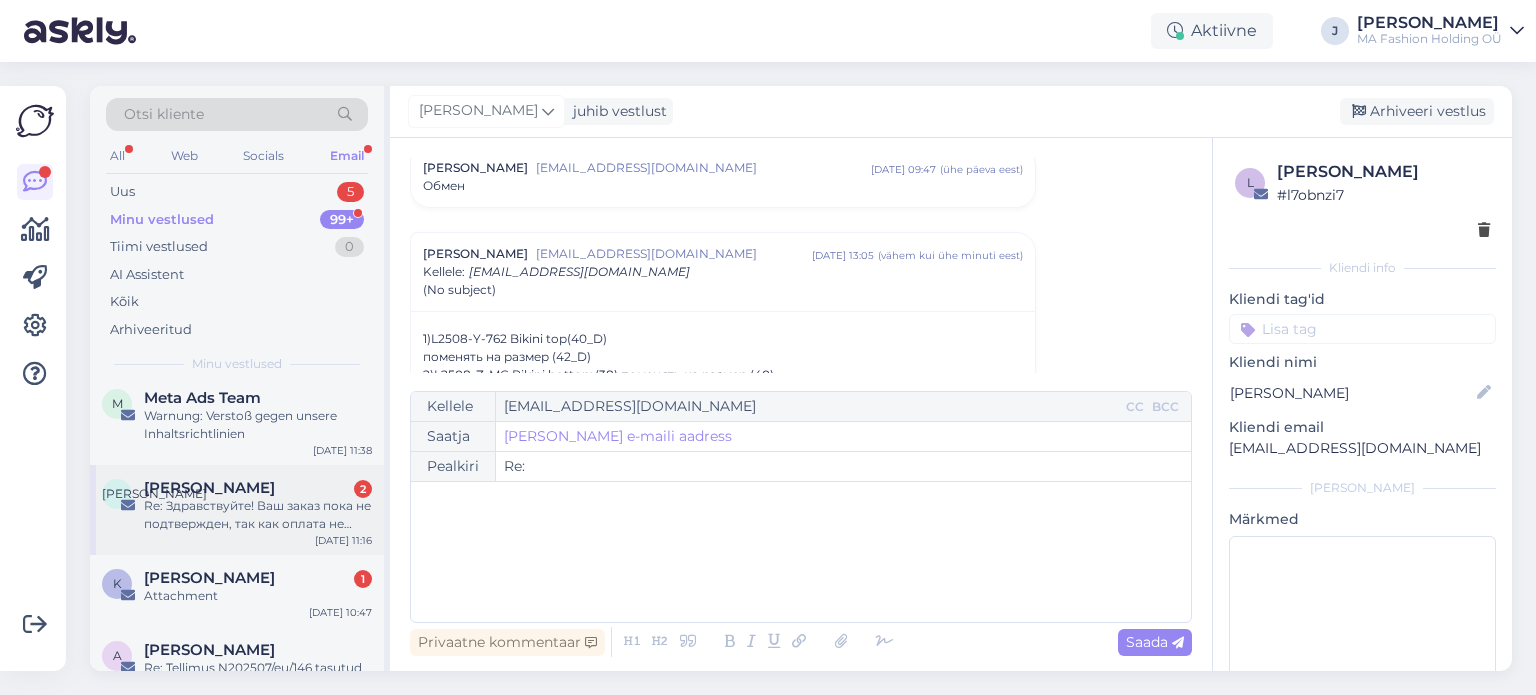 click on "[PERSON_NAME]" at bounding box center [209, 488] 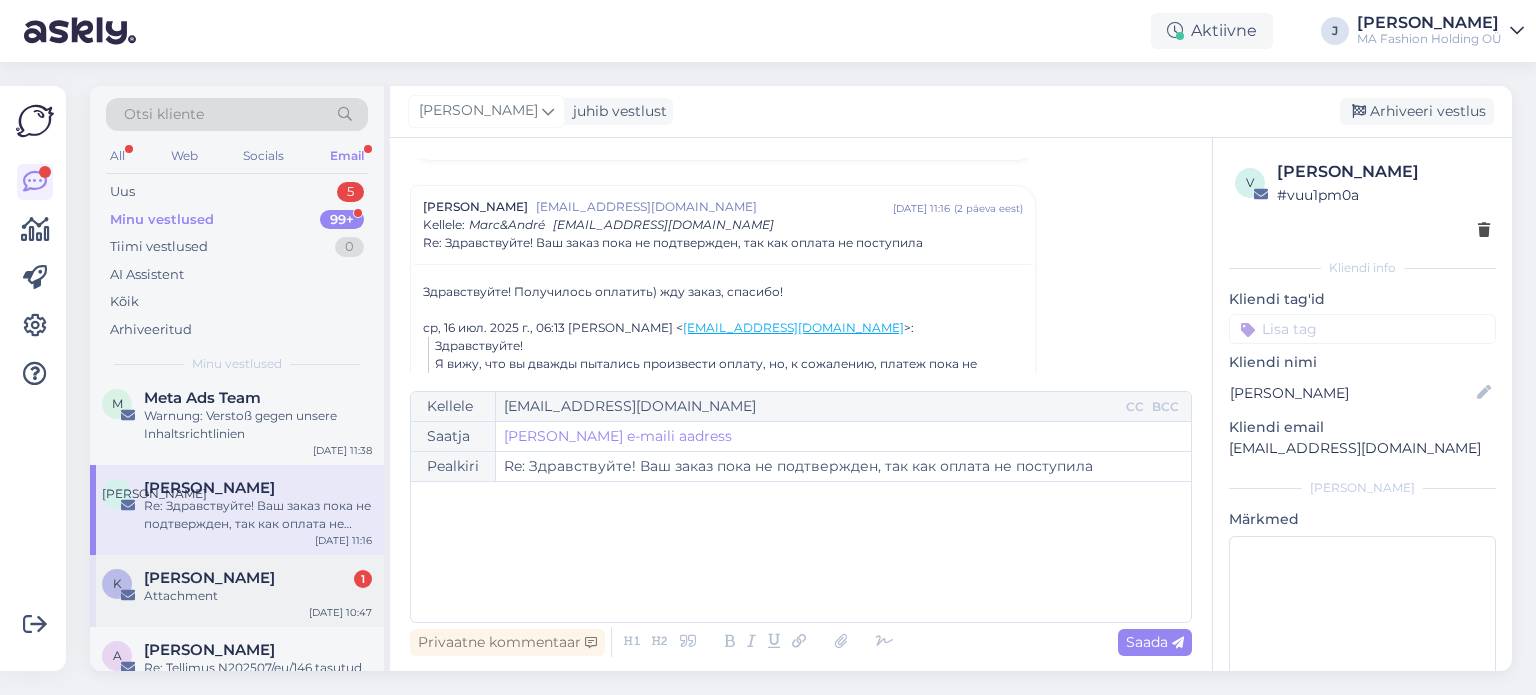 click on "Attachment" at bounding box center (258, 596) 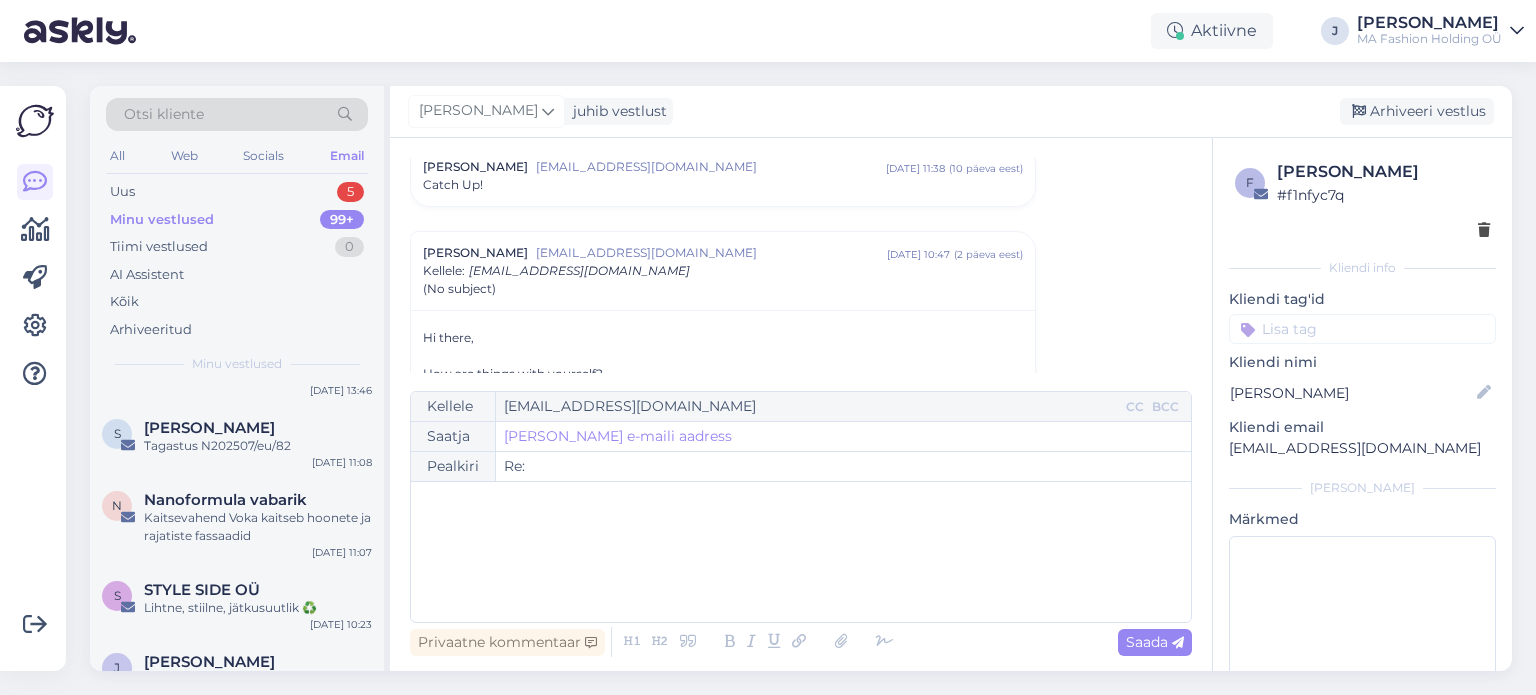 click on "Minu vestlused" at bounding box center (162, 220) 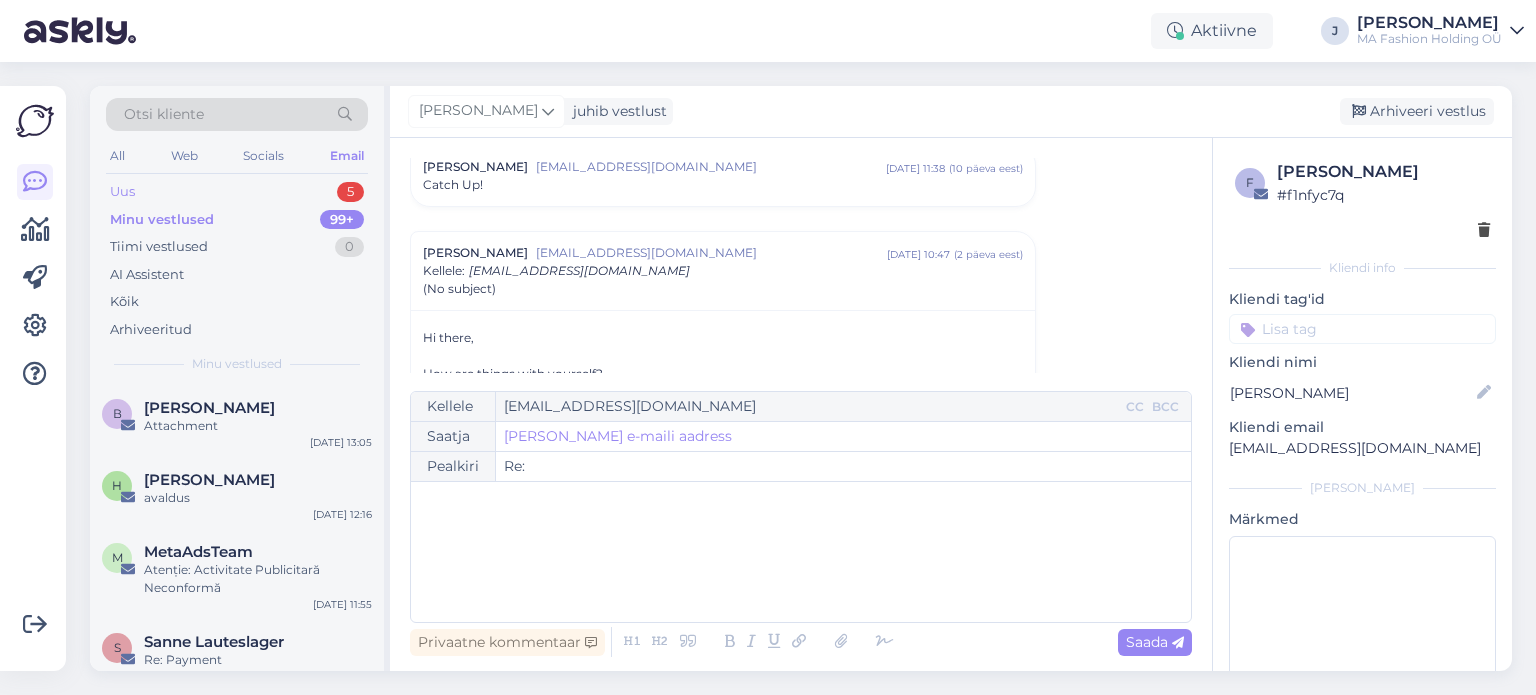 click on "Uus 5" at bounding box center [237, 192] 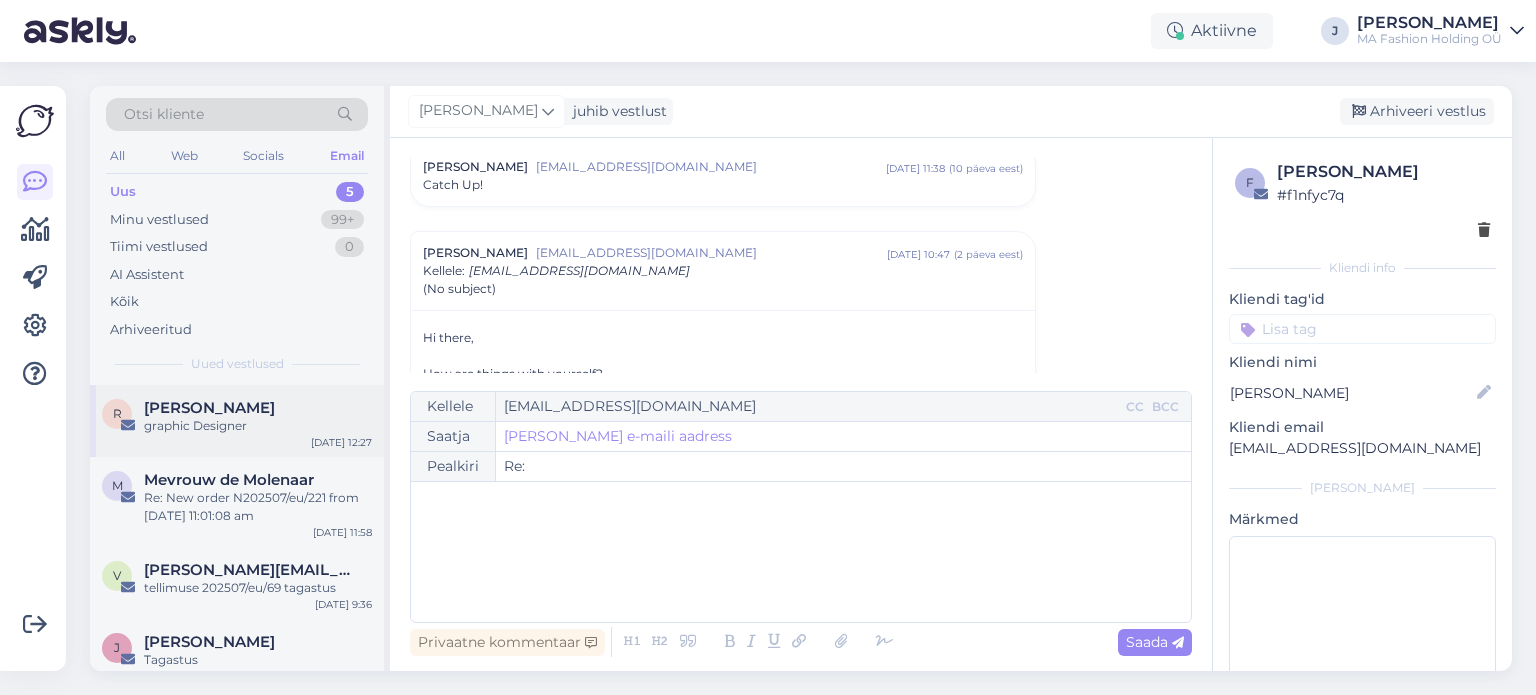 click on "graphic Designer" at bounding box center (258, 426) 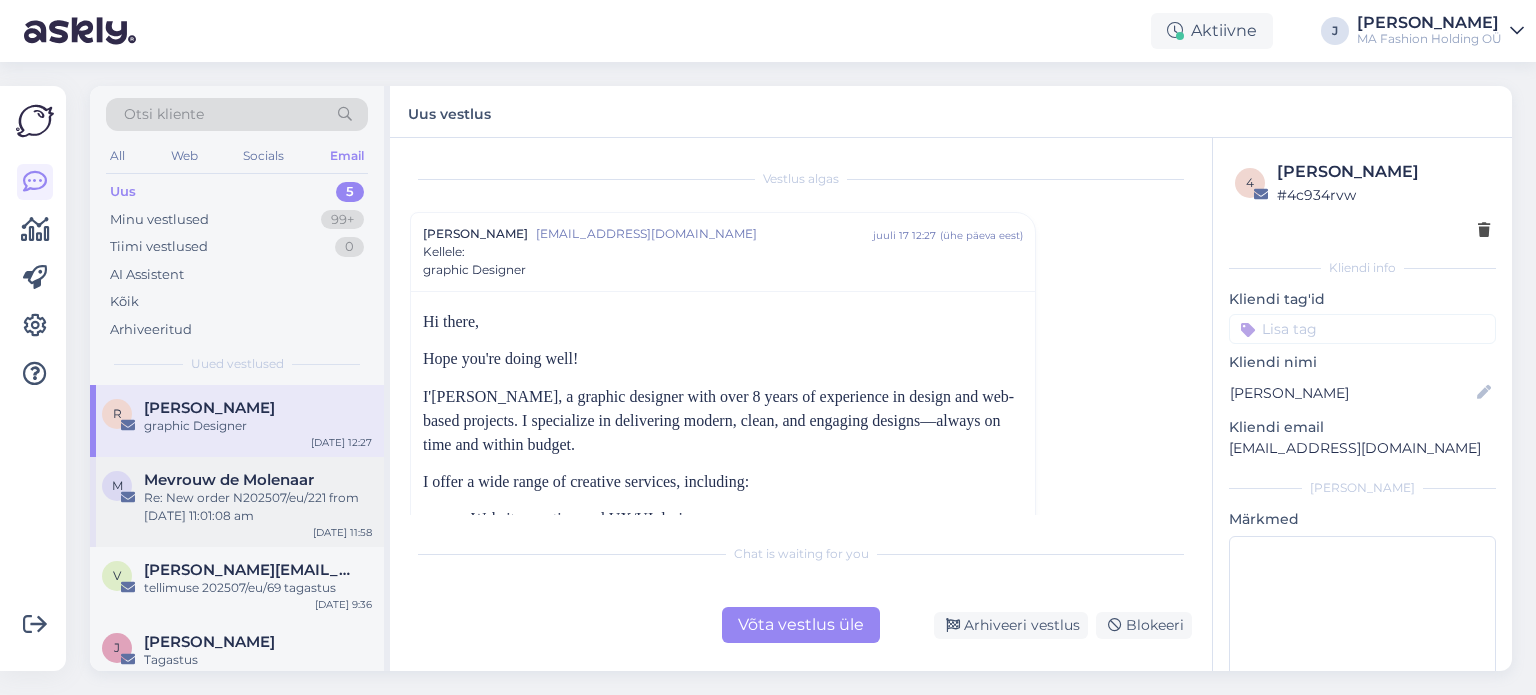 click on "Mevrouw de Molenaar" at bounding box center [229, 480] 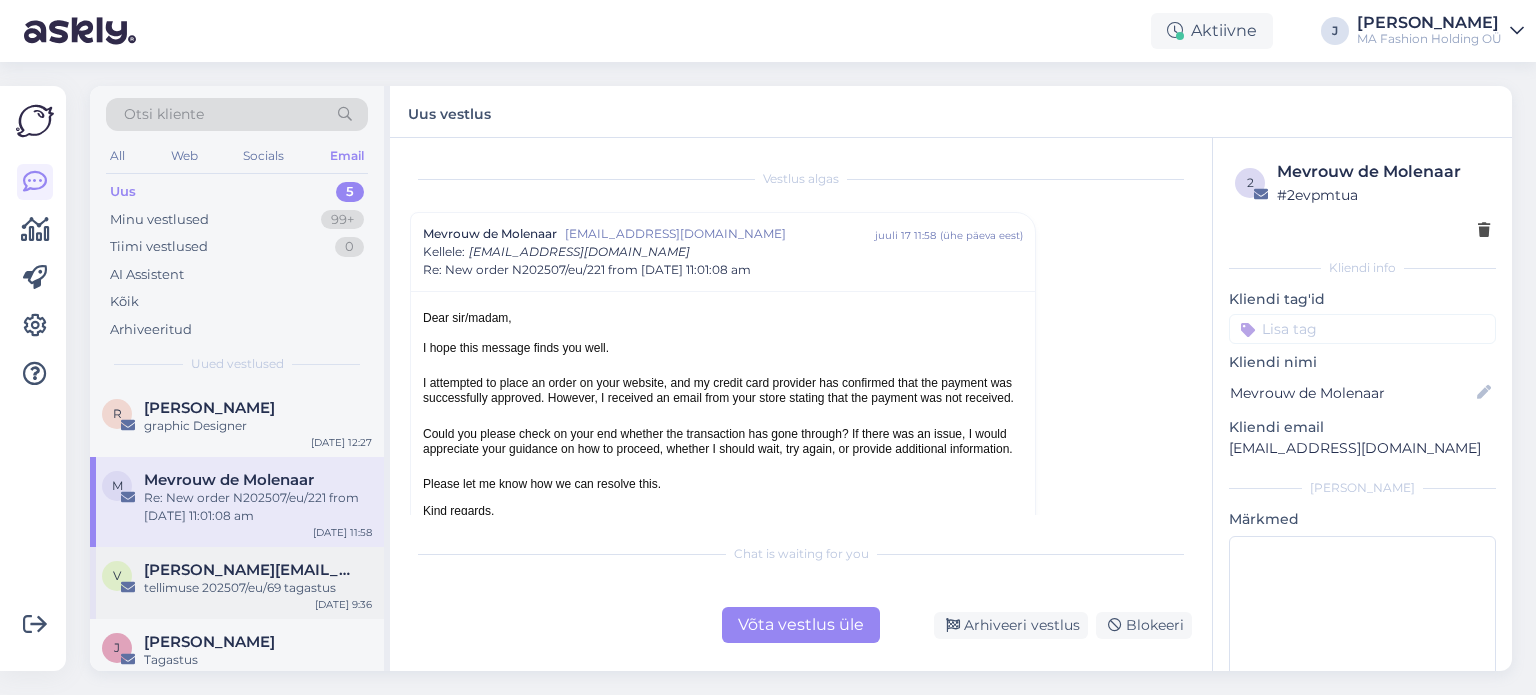 click on "tellimuse 202507/eu/69 tagastus" at bounding box center [258, 588] 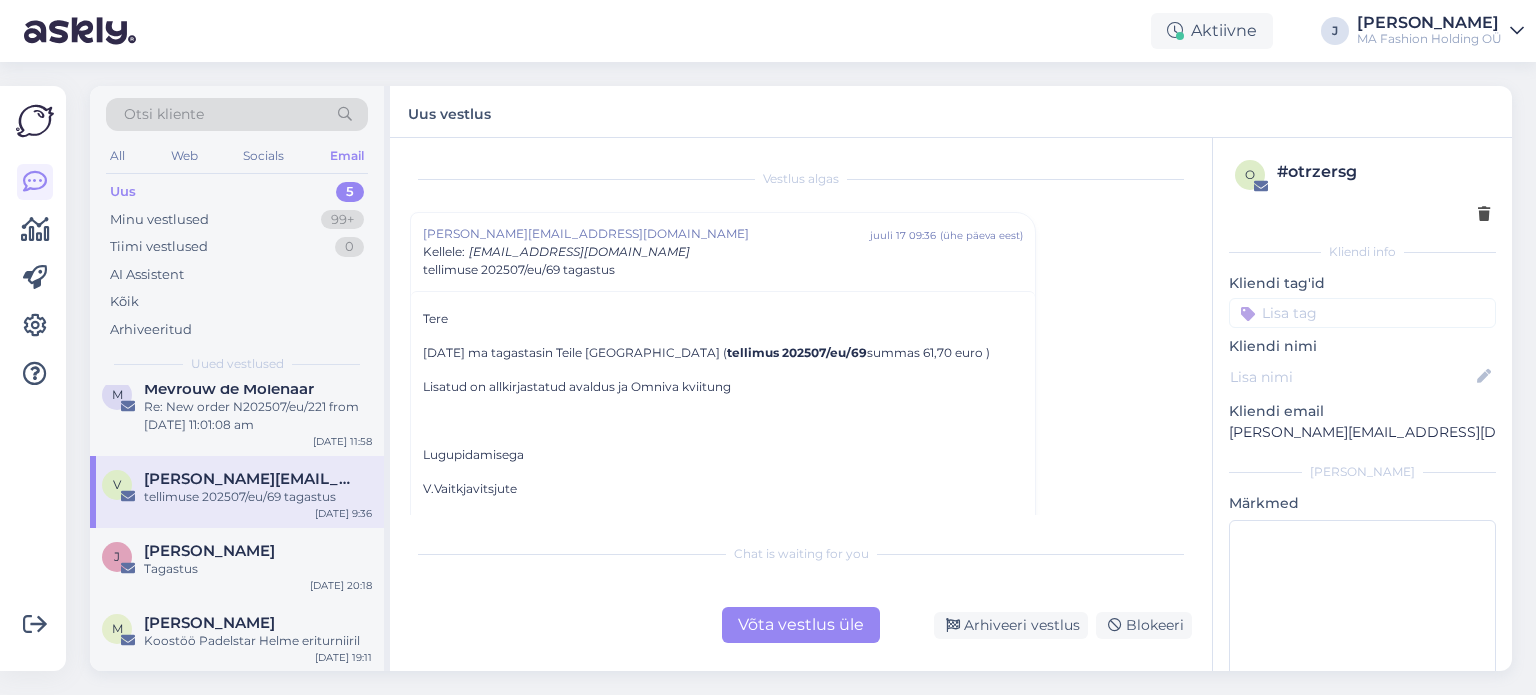 click on "J [PERSON_NAME] Tagastus [DATE] 20:18" at bounding box center [237, 564] 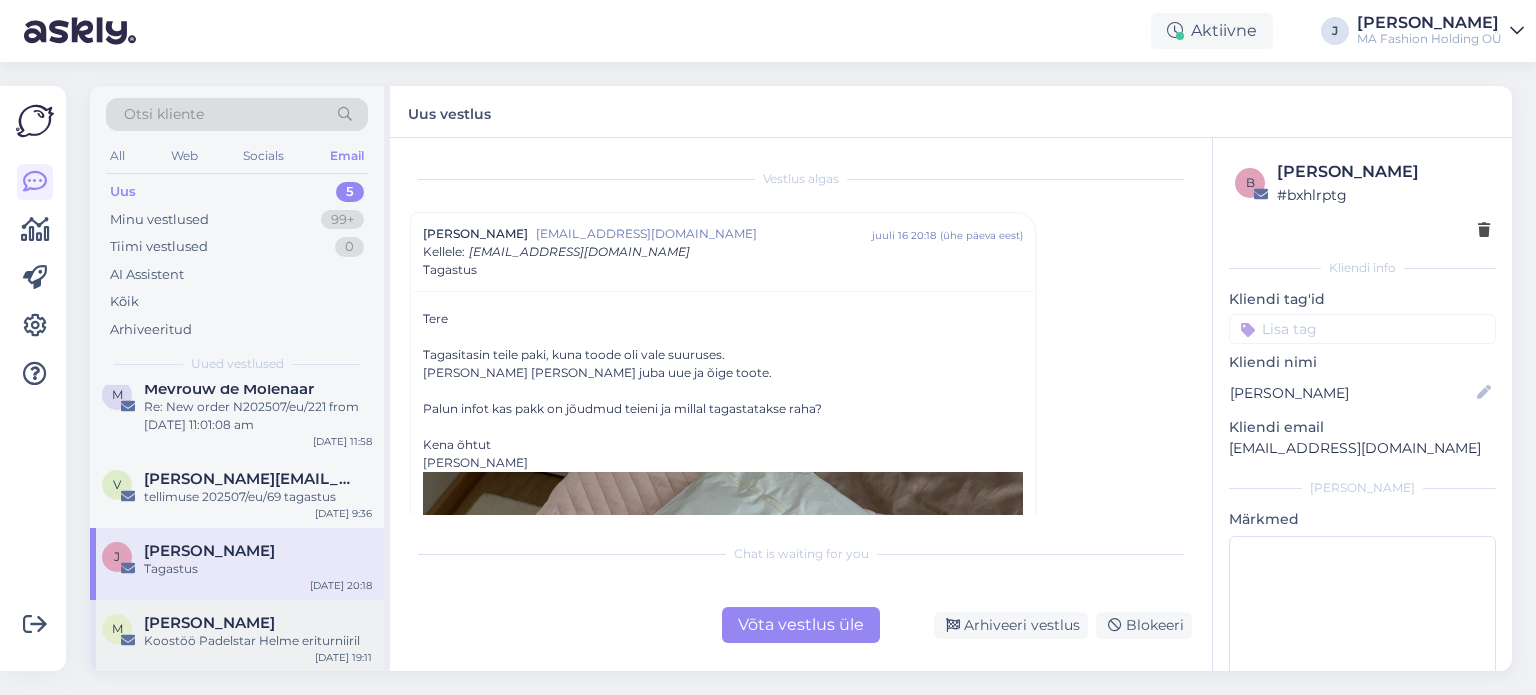 click on "Koostöö Padelstar Helme eriturniiril" at bounding box center [258, 641] 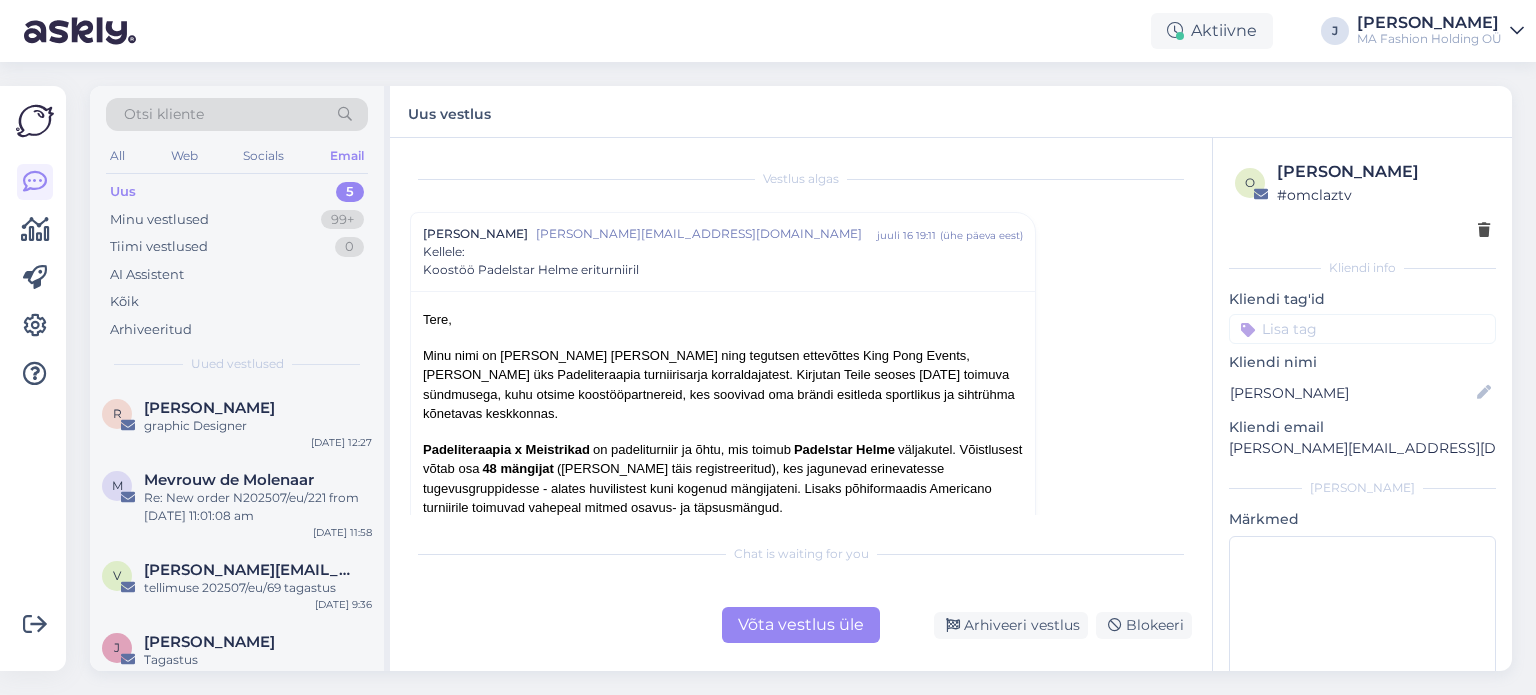 click on "Uus 5" at bounding box center (237, 192) 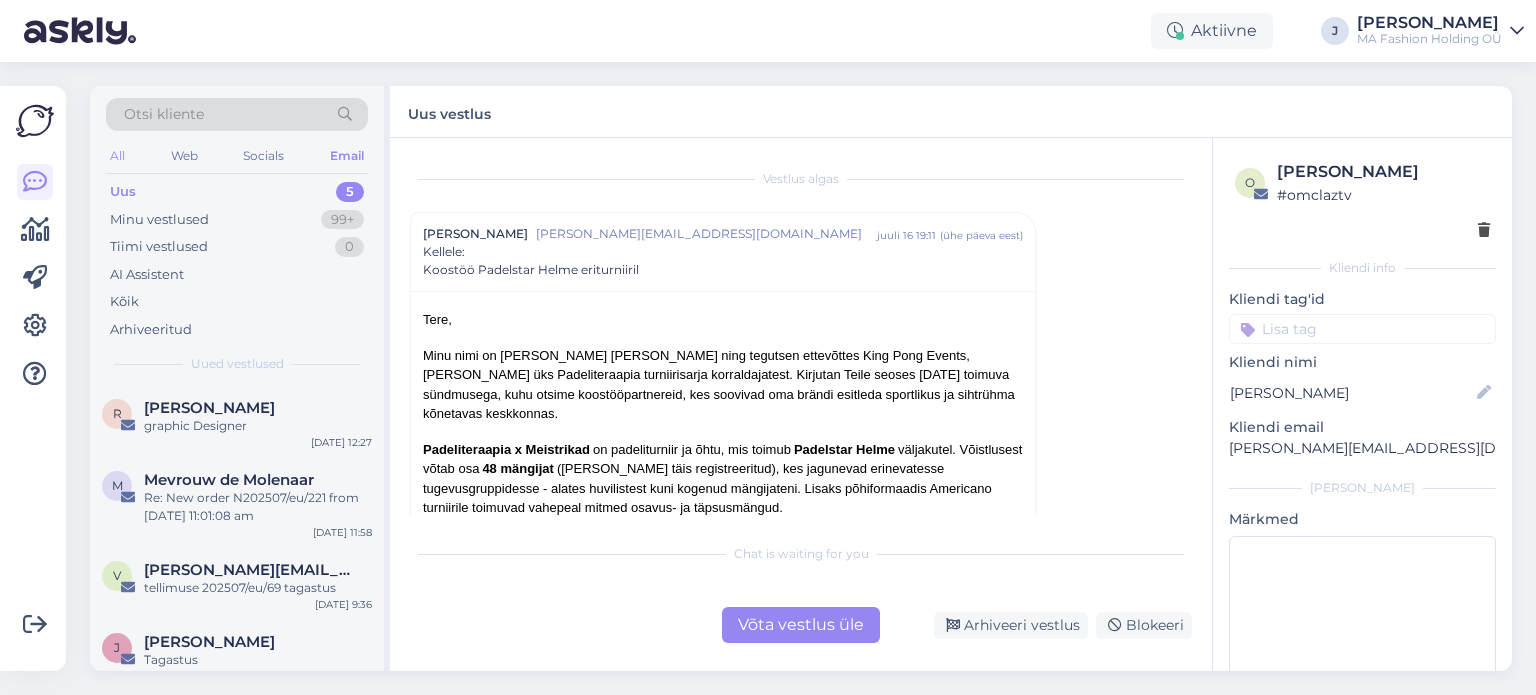 click on "All" at bounding box center [117, 156] 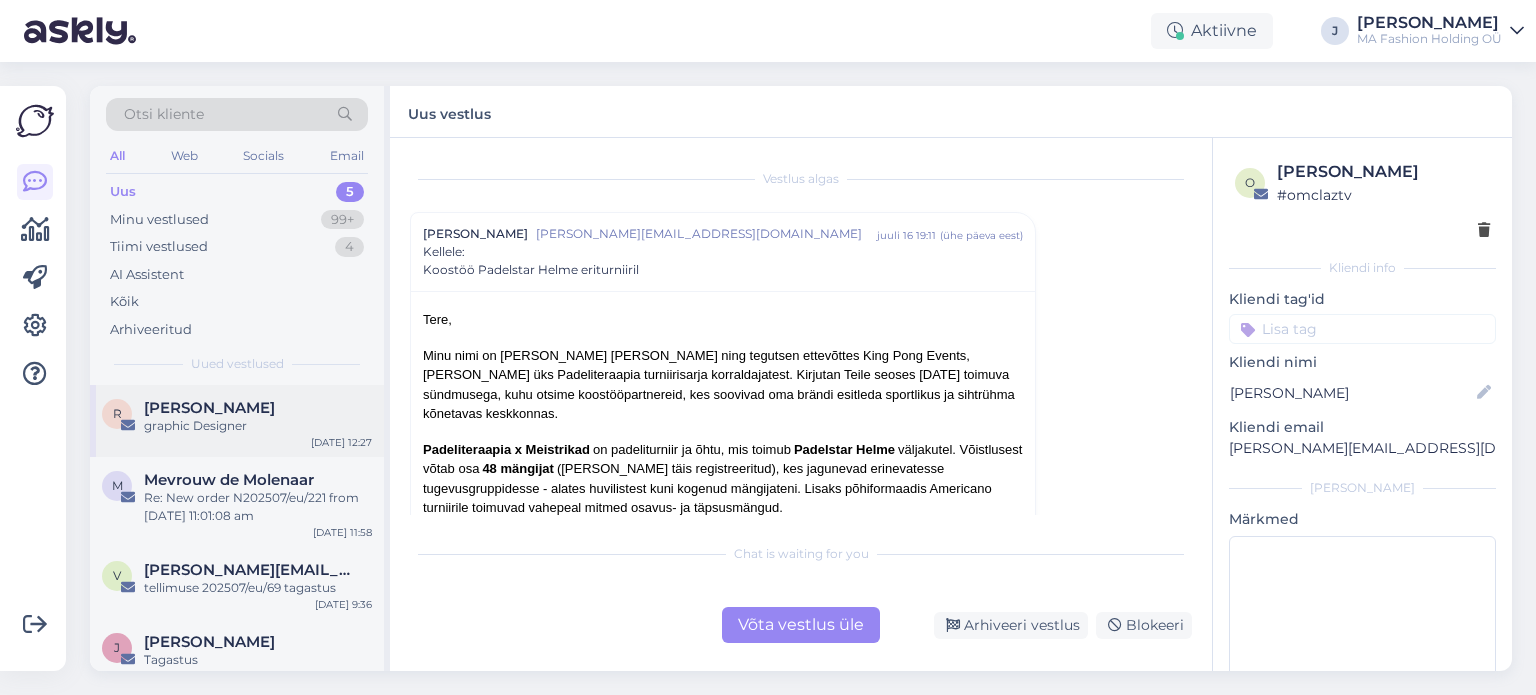 click on "[PERSON_NAME]" at bounding box center [209, 408] 